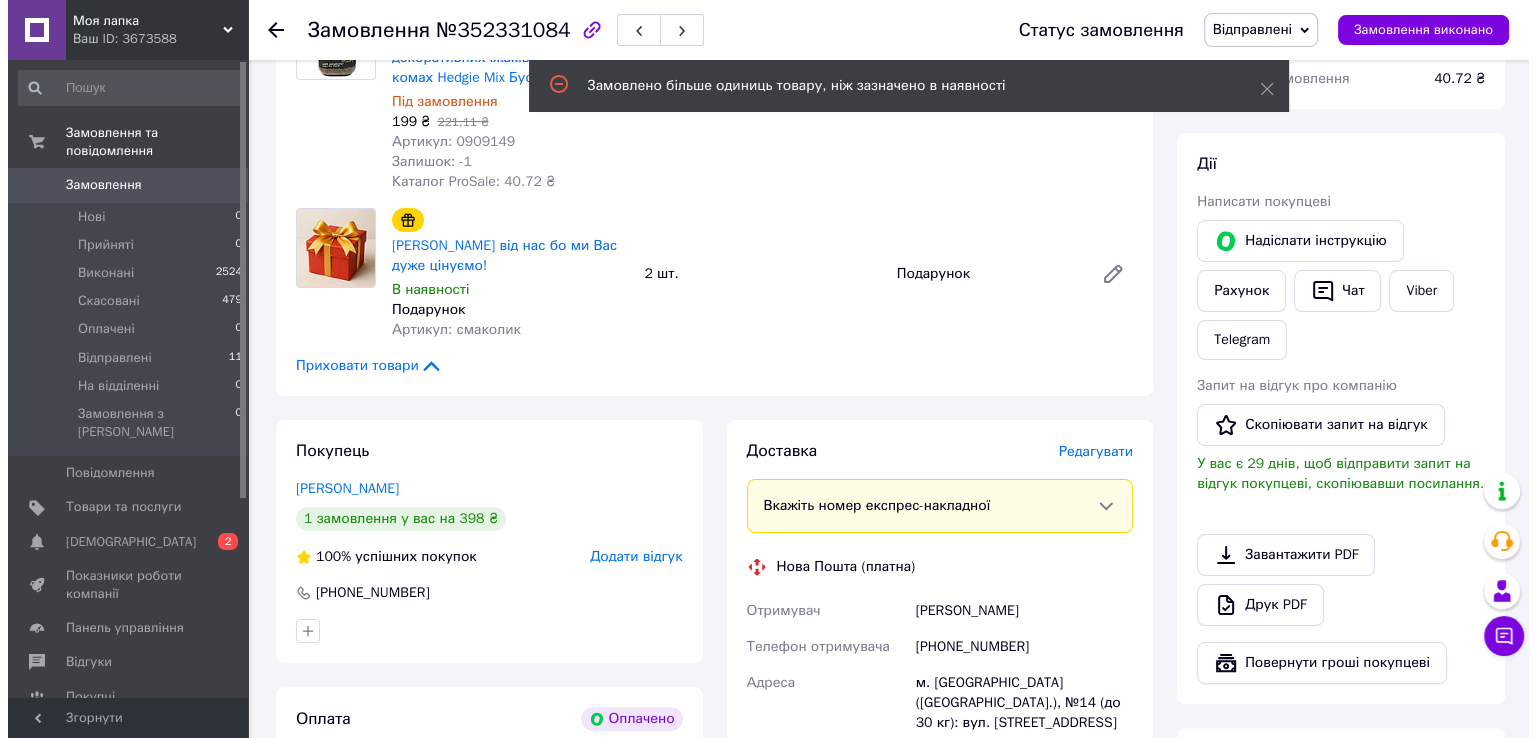 scroll, scrollTop: 300, scrollLeft: 0, axis: vertical 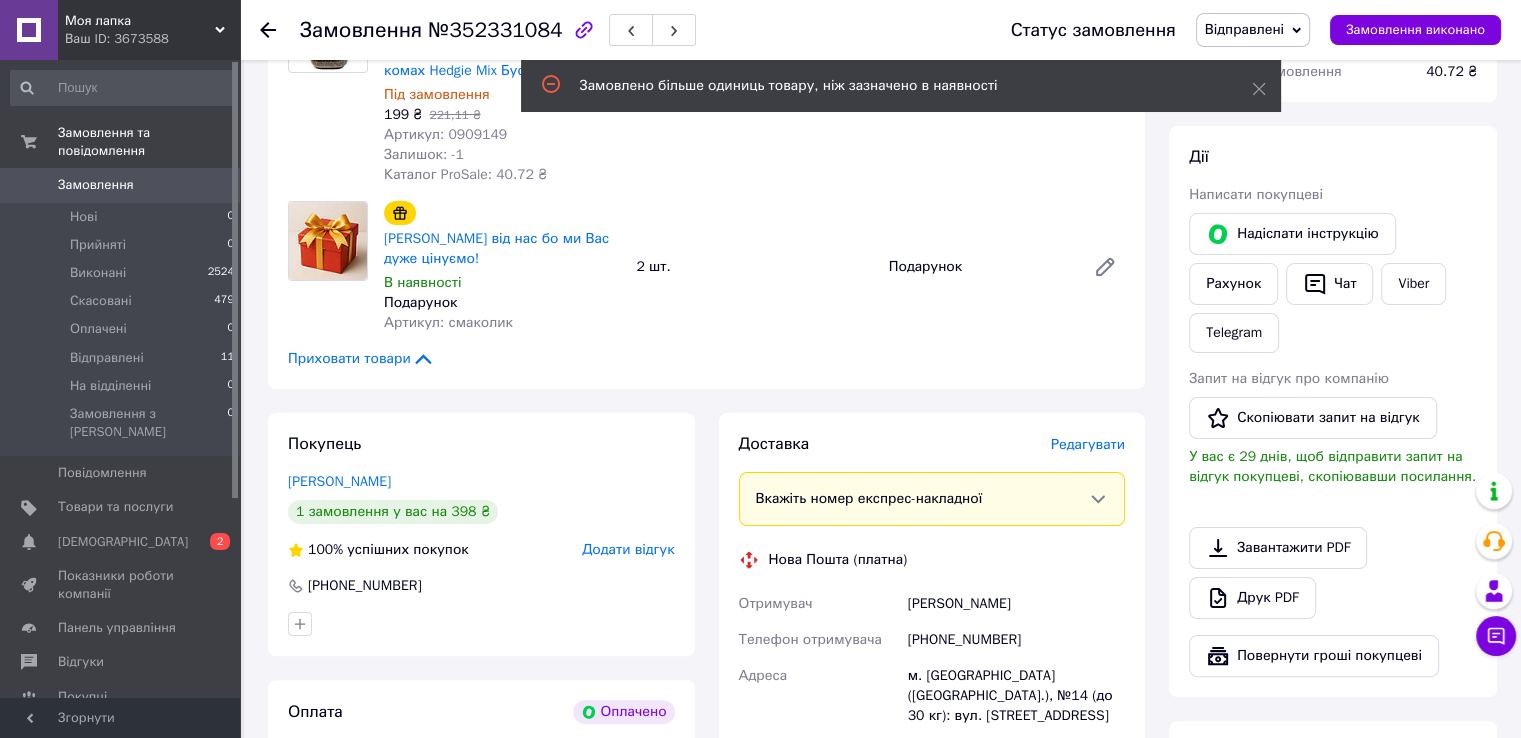 click on "Редагувати" at bounding box center (1088, 444) 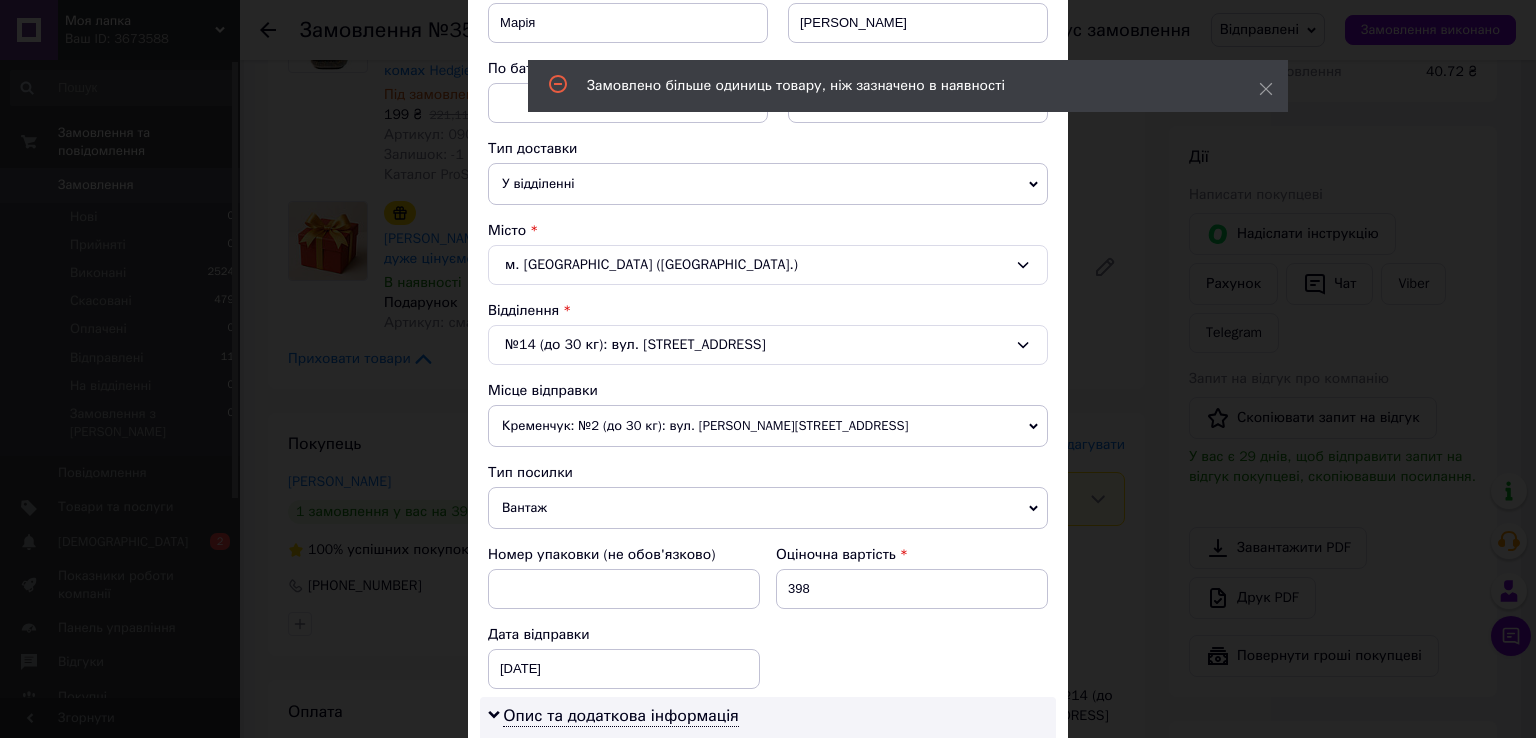 scroll, scrollTop: 500, scrollLeft: 0, axis: vertical 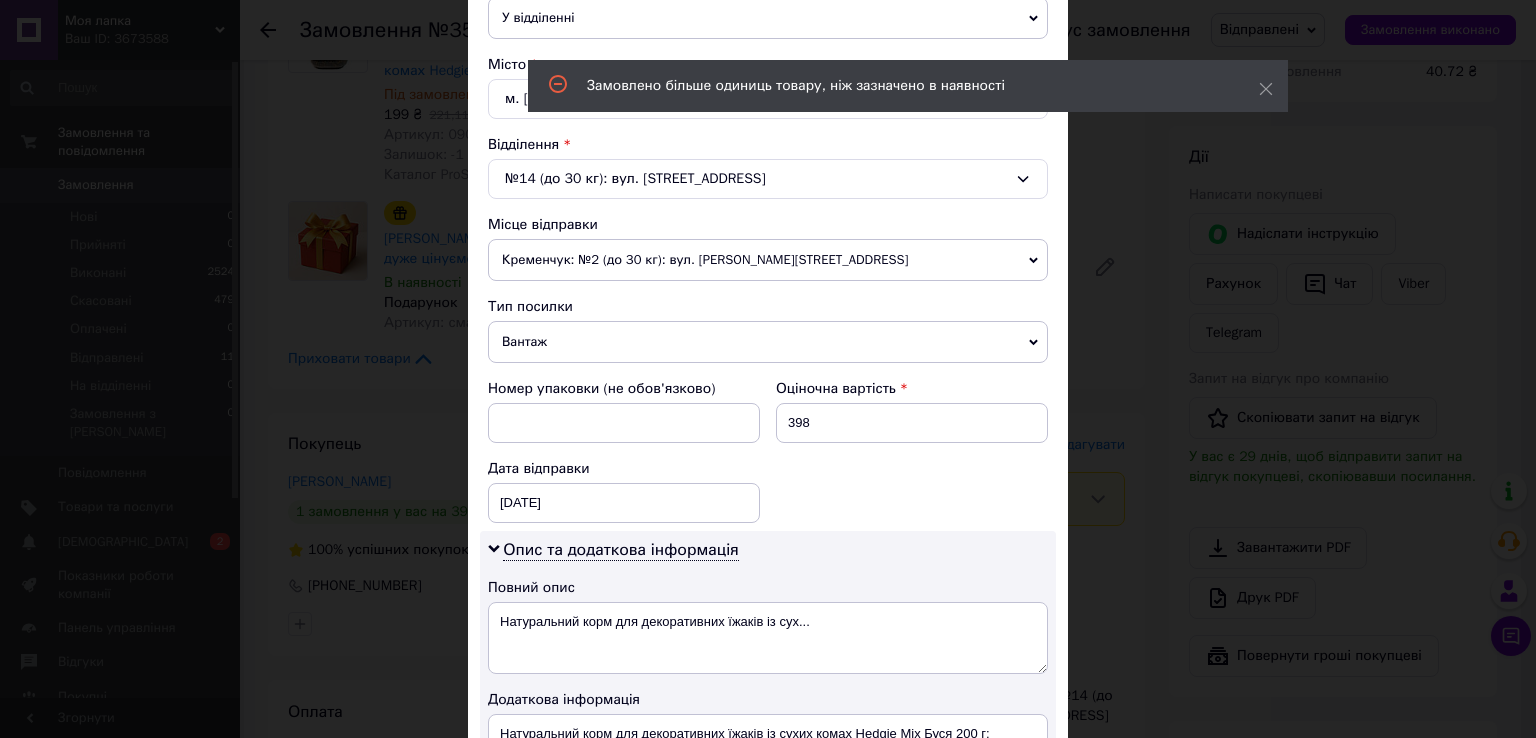 click on "Кременчук: №2 (до 30 кг): вул. Ігоря Сердюка, 31/16 (Центр)" at bounding box center [768, 260] 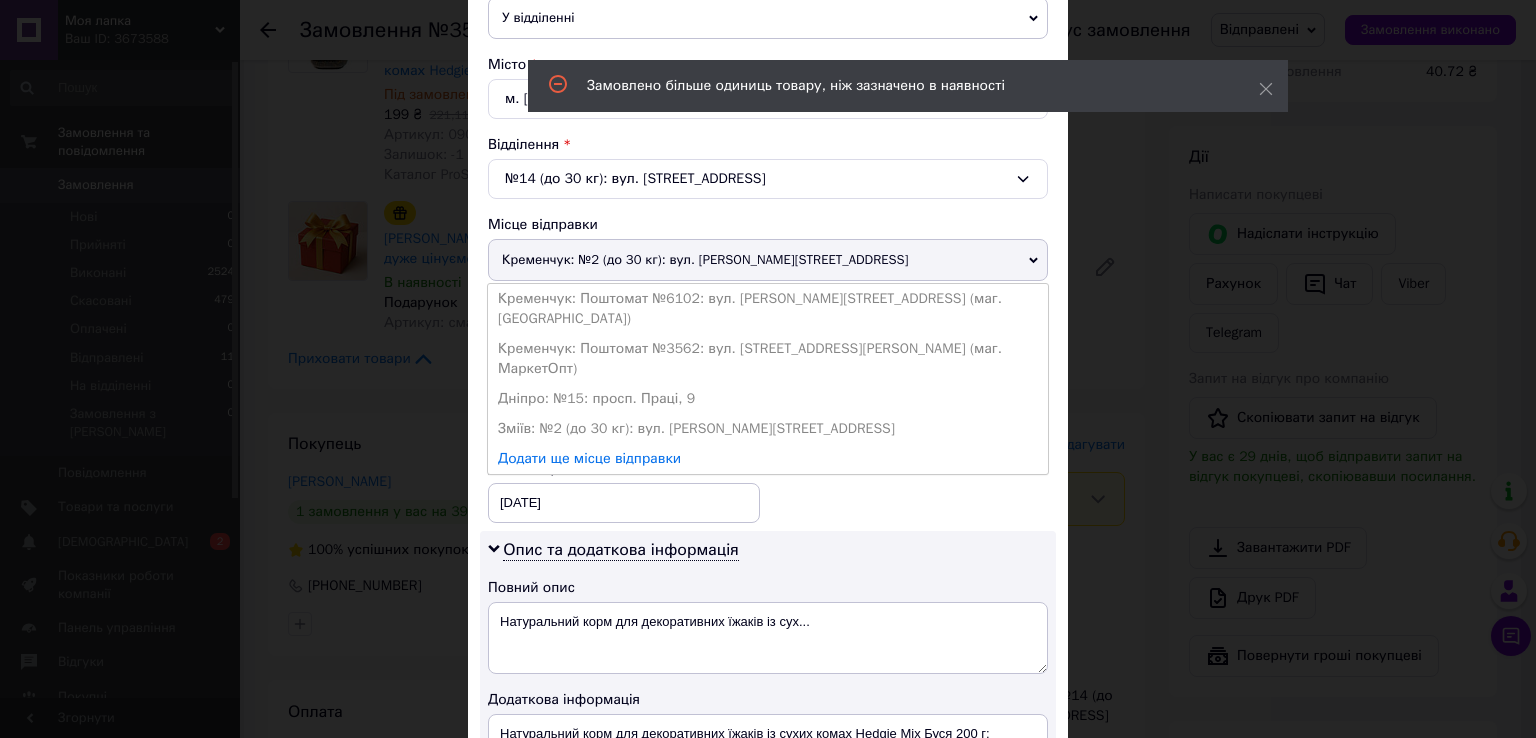 click on "Зміїв: №2 (до 30 кг): вул. Покровська, 21а" at bounding box center (768, 429) 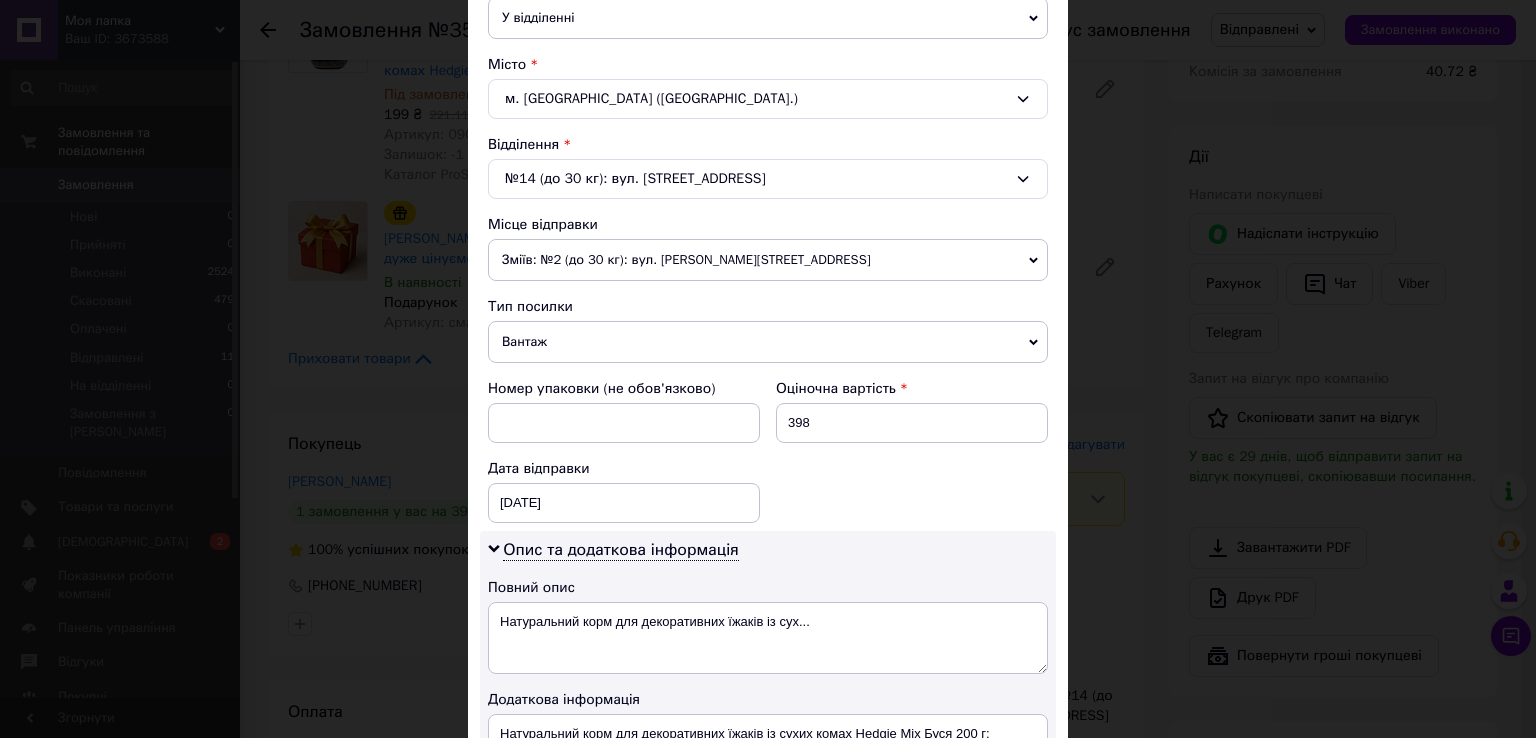 scroll, scrollTop: 600, scrollLeft: 0, axis: vertical 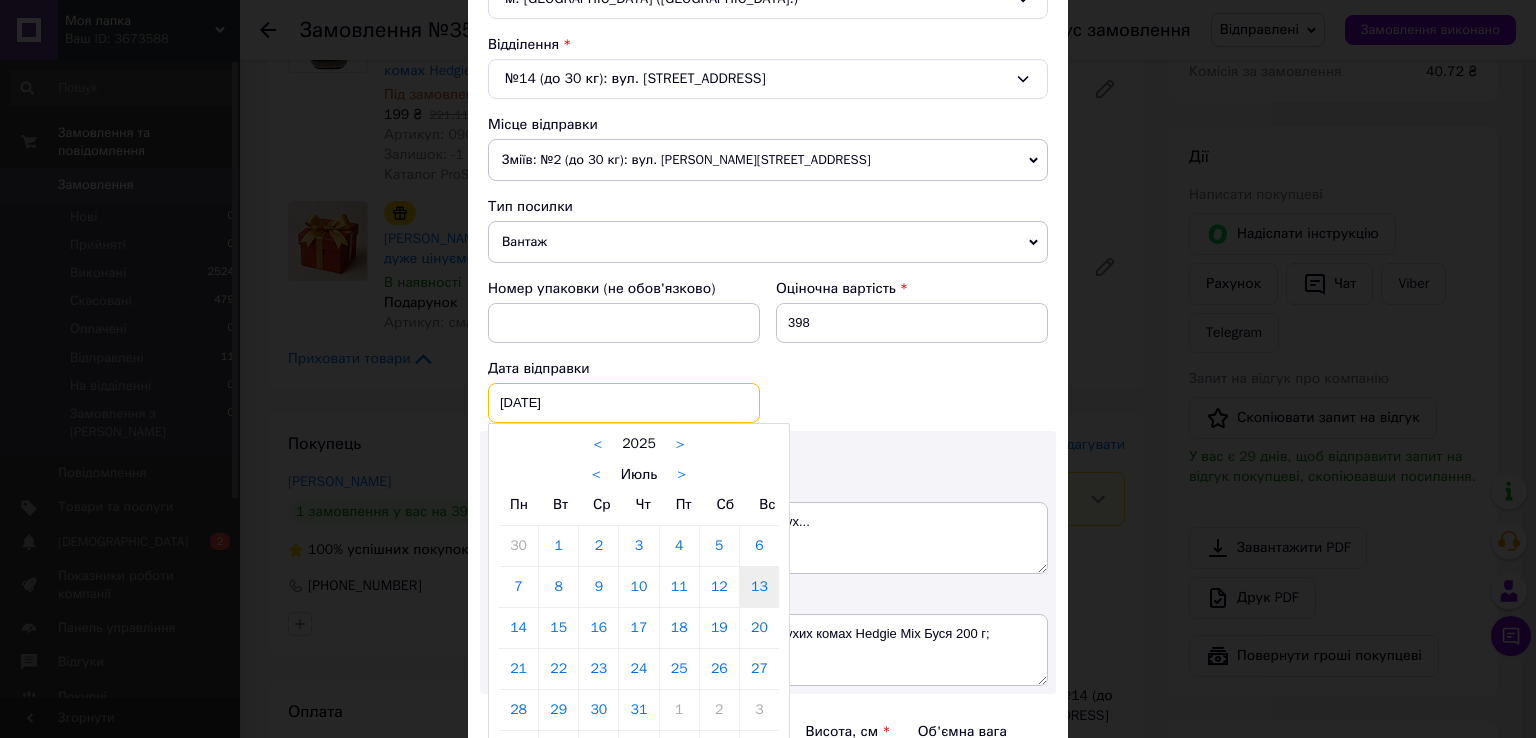 click on "13.07.2025 < 2025 > < Июль > Пн Вт Ср Чт Пт Сб Вс 30 1 2 3 4 5 6 7 8 9 10 11 12 13 14 15 16 17 18 19 20 21 22 23 24 25 26 27 28 29 30 31 1 2 3 4 5 6 7 8 9 10" at bounding box center (624, 403) 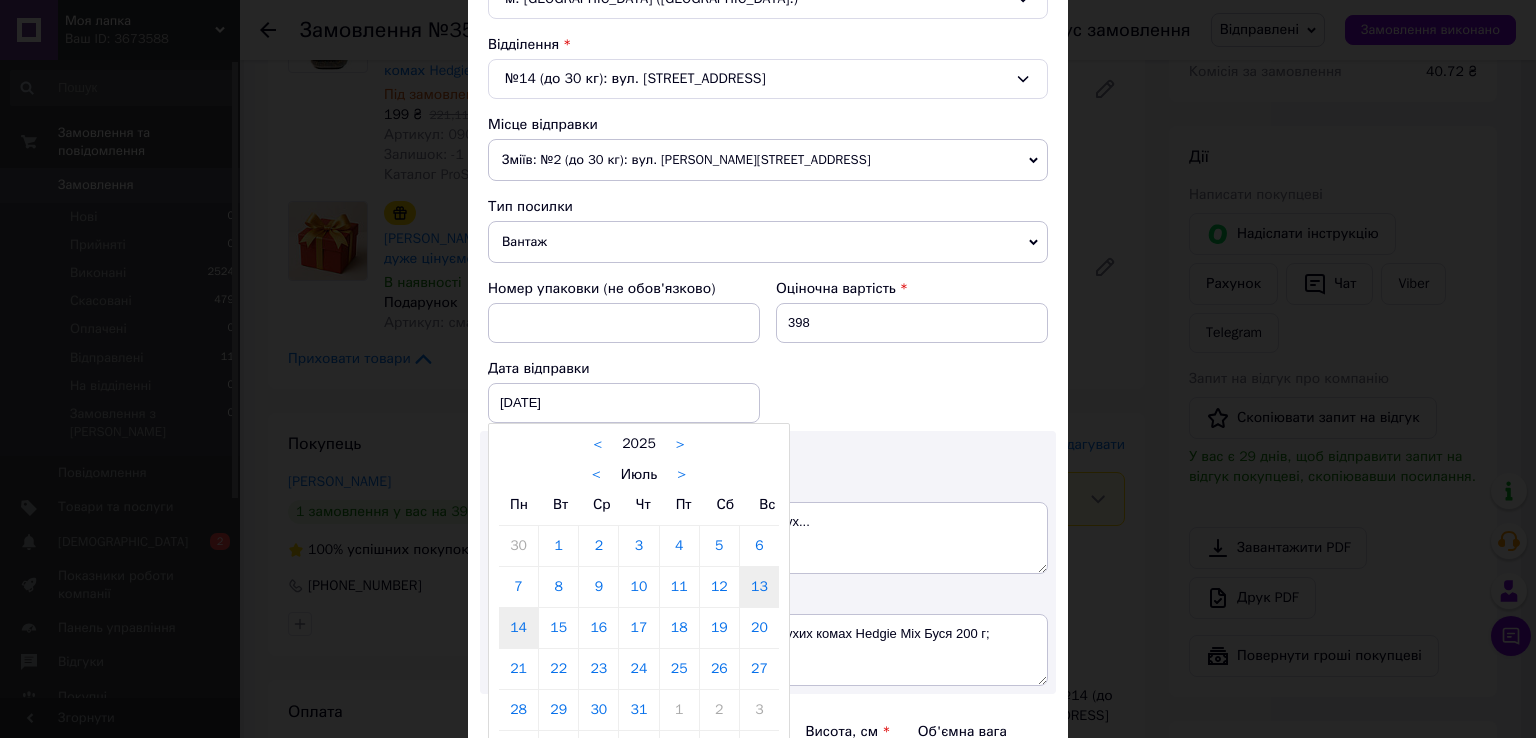 click on "14" at bounding box center [518, 628] 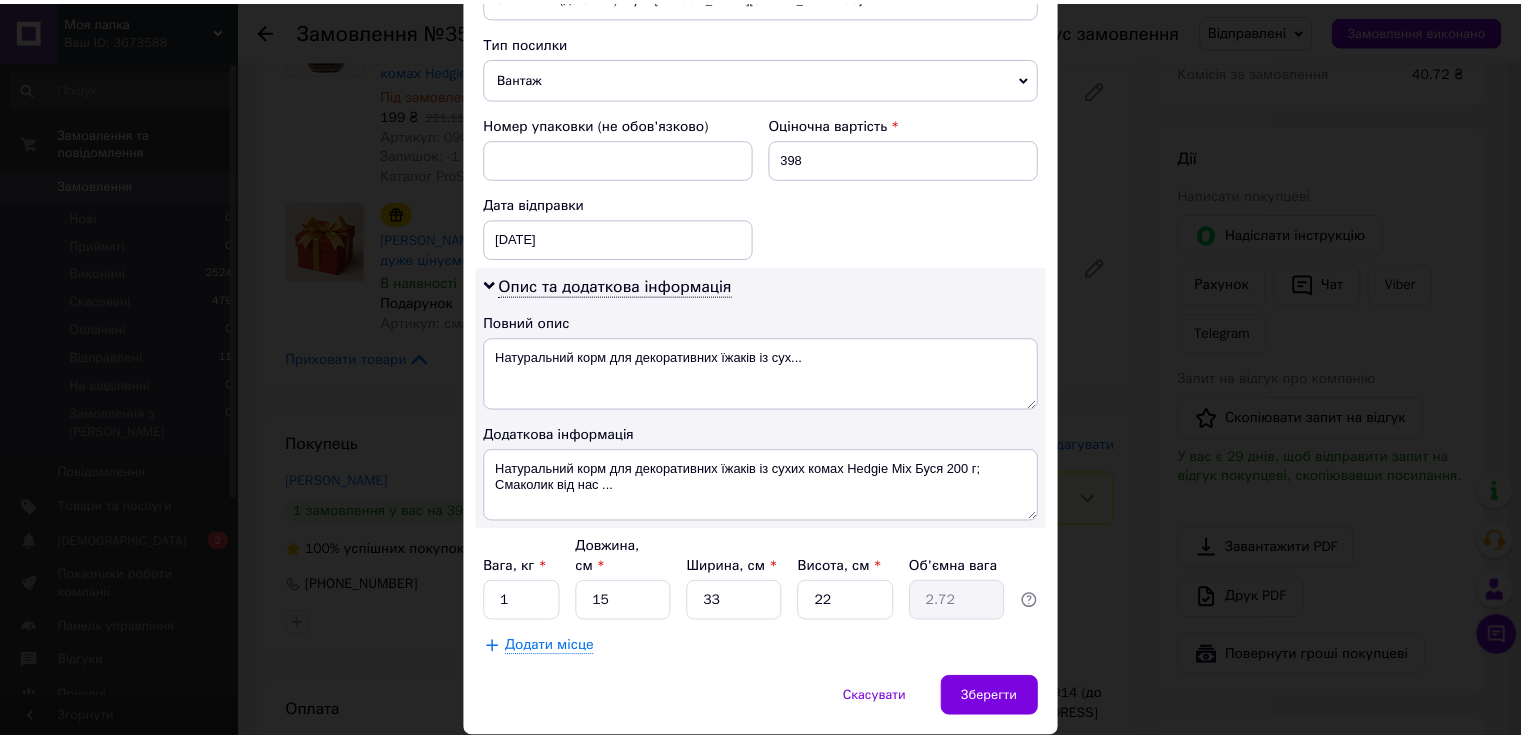 scroll, scrollTop: 800, scrollLeft: 0, axis: vertical 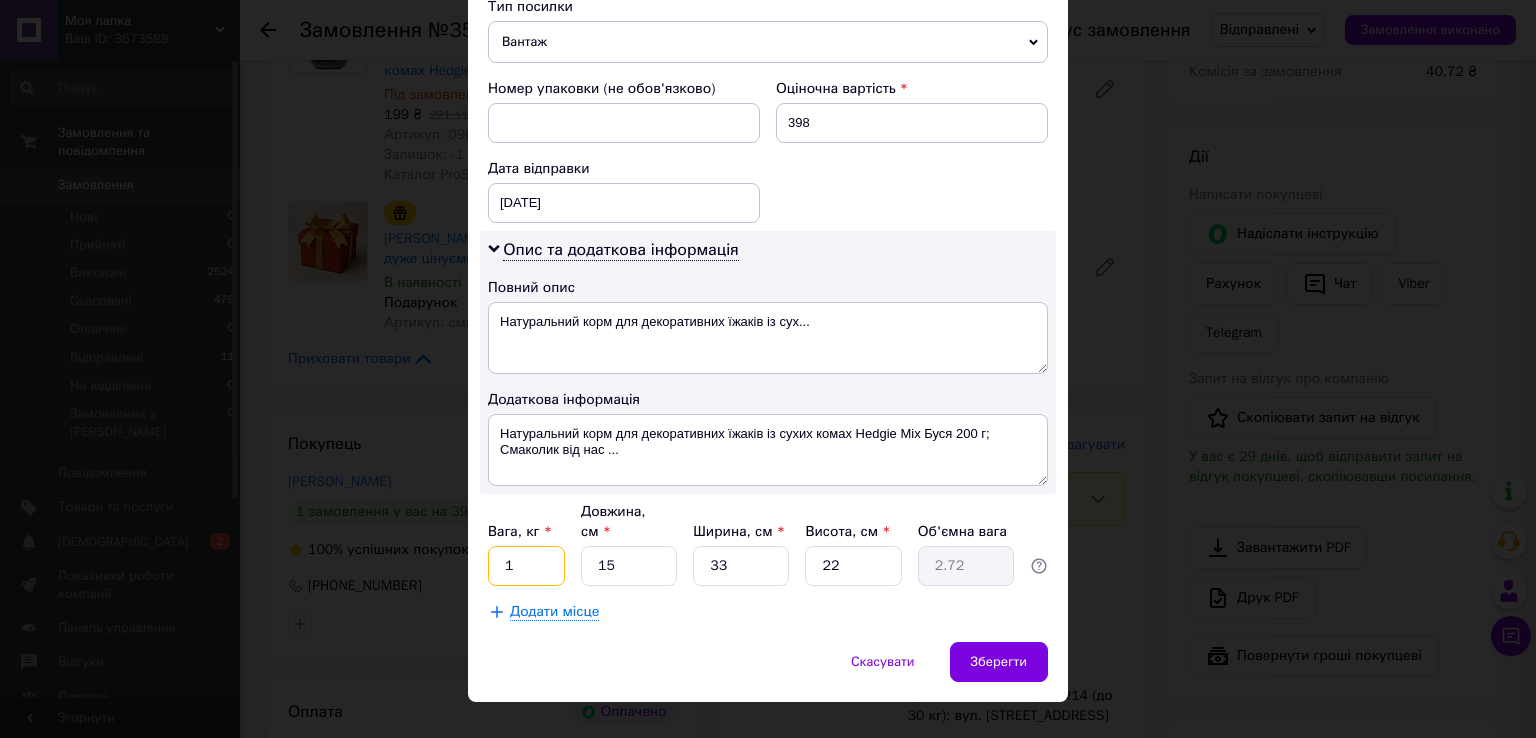 click on "1" at bounding box center [526, 566] 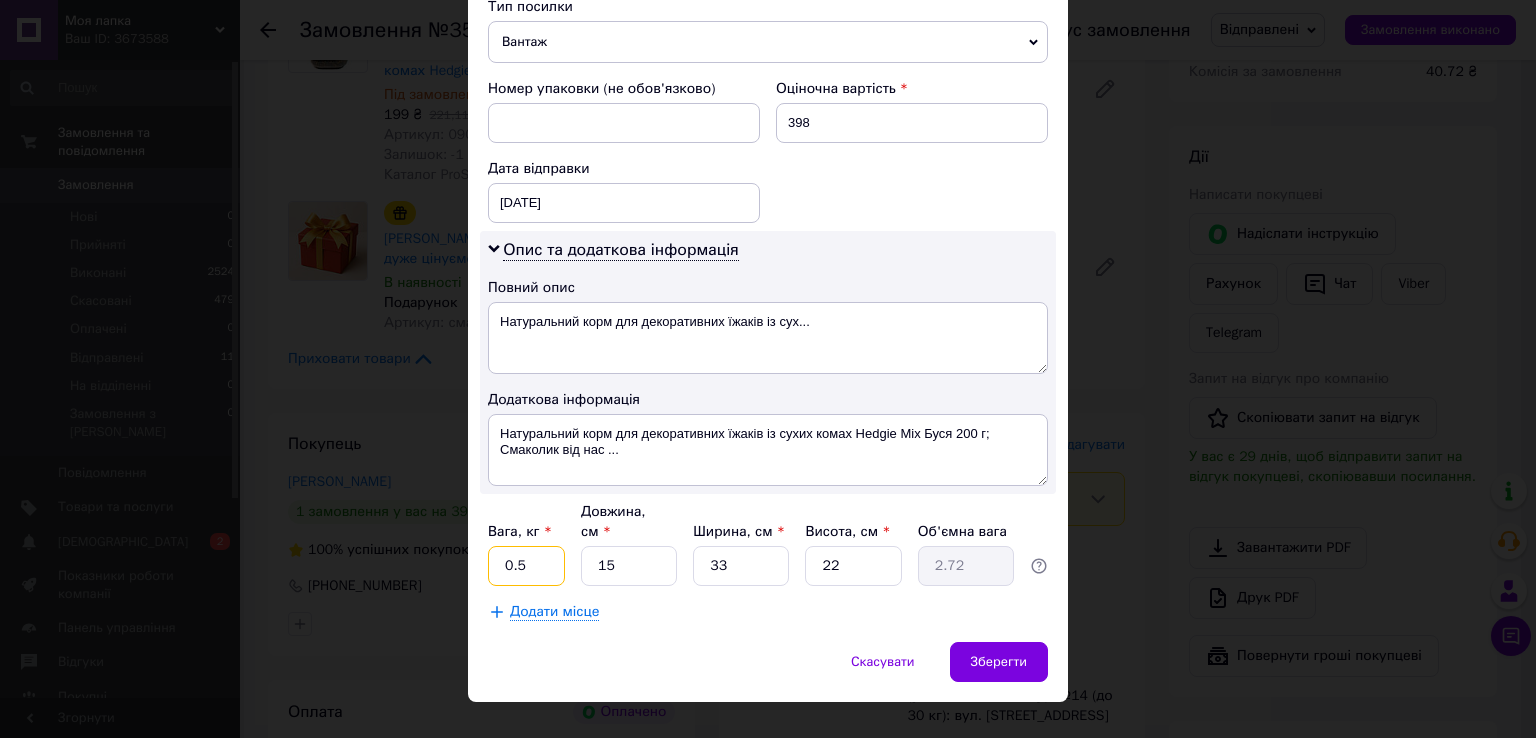 type on "0.5" 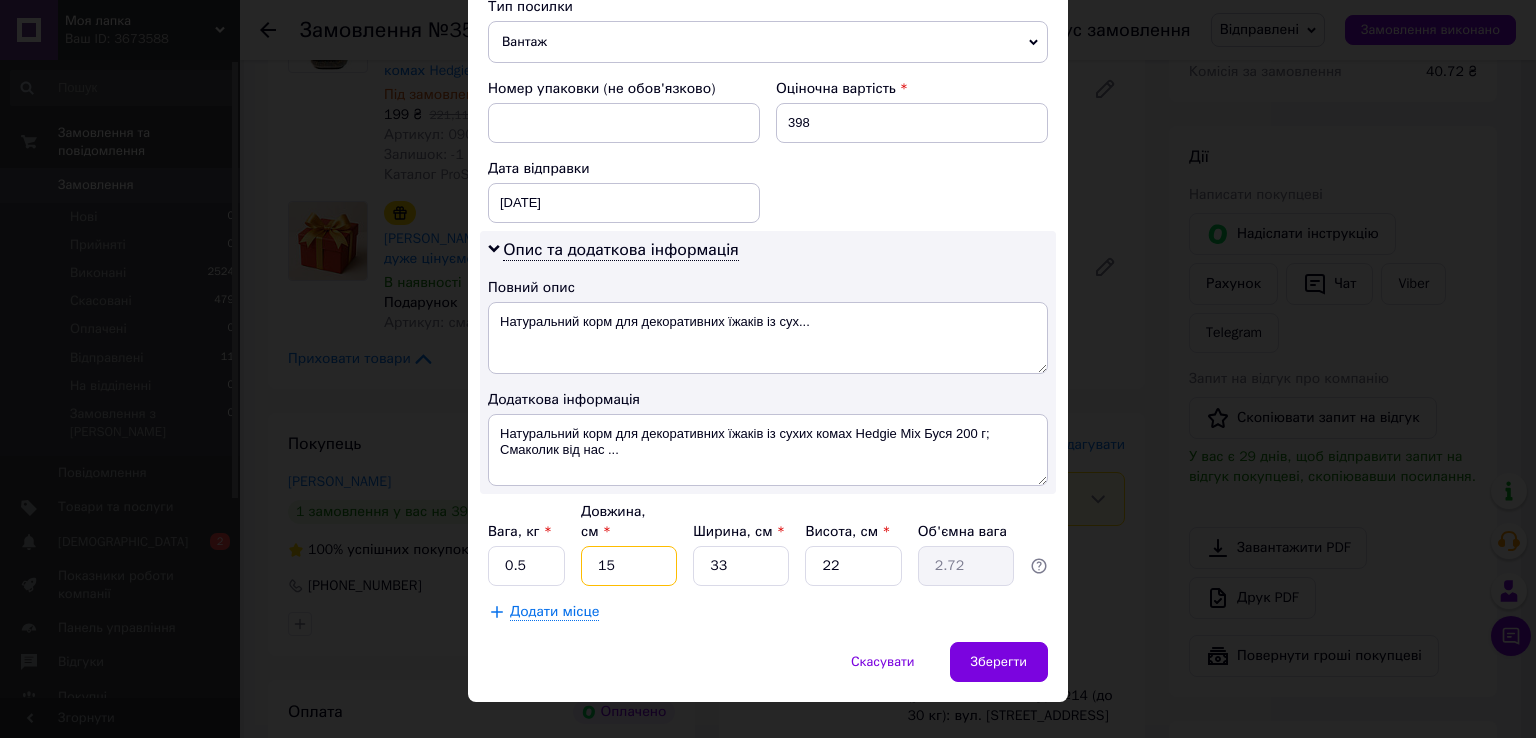 click on "15" at bounding box center (629, 566) 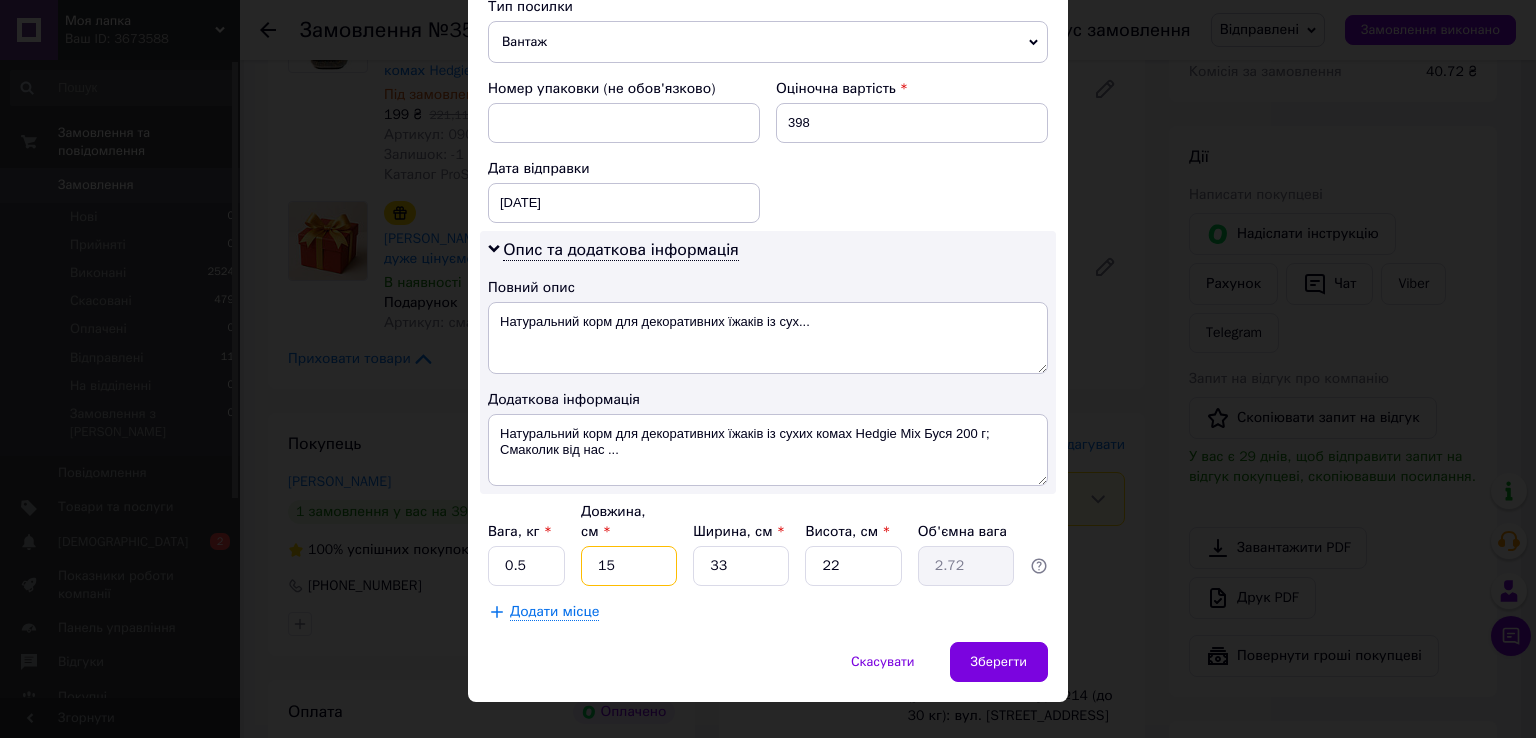 type on "1" 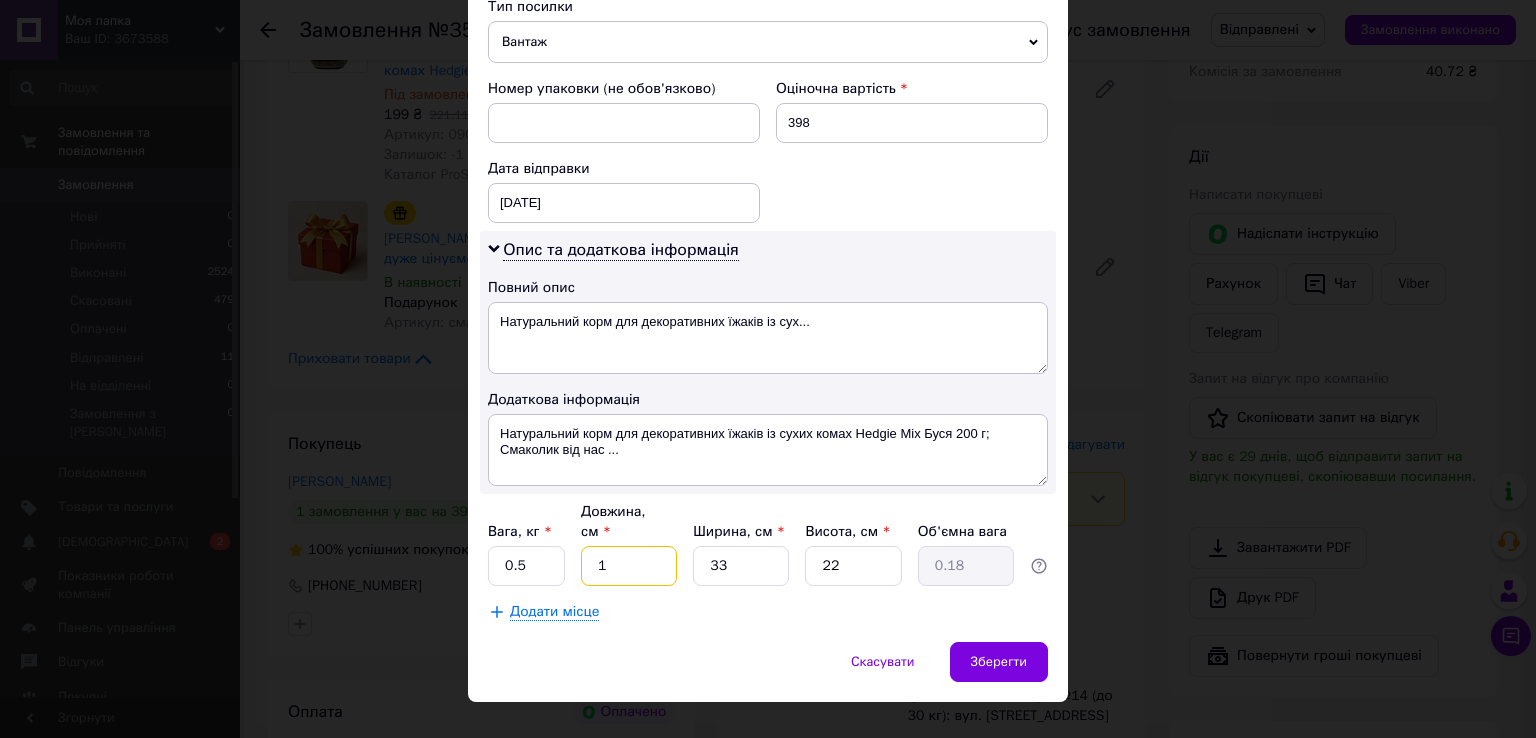 type 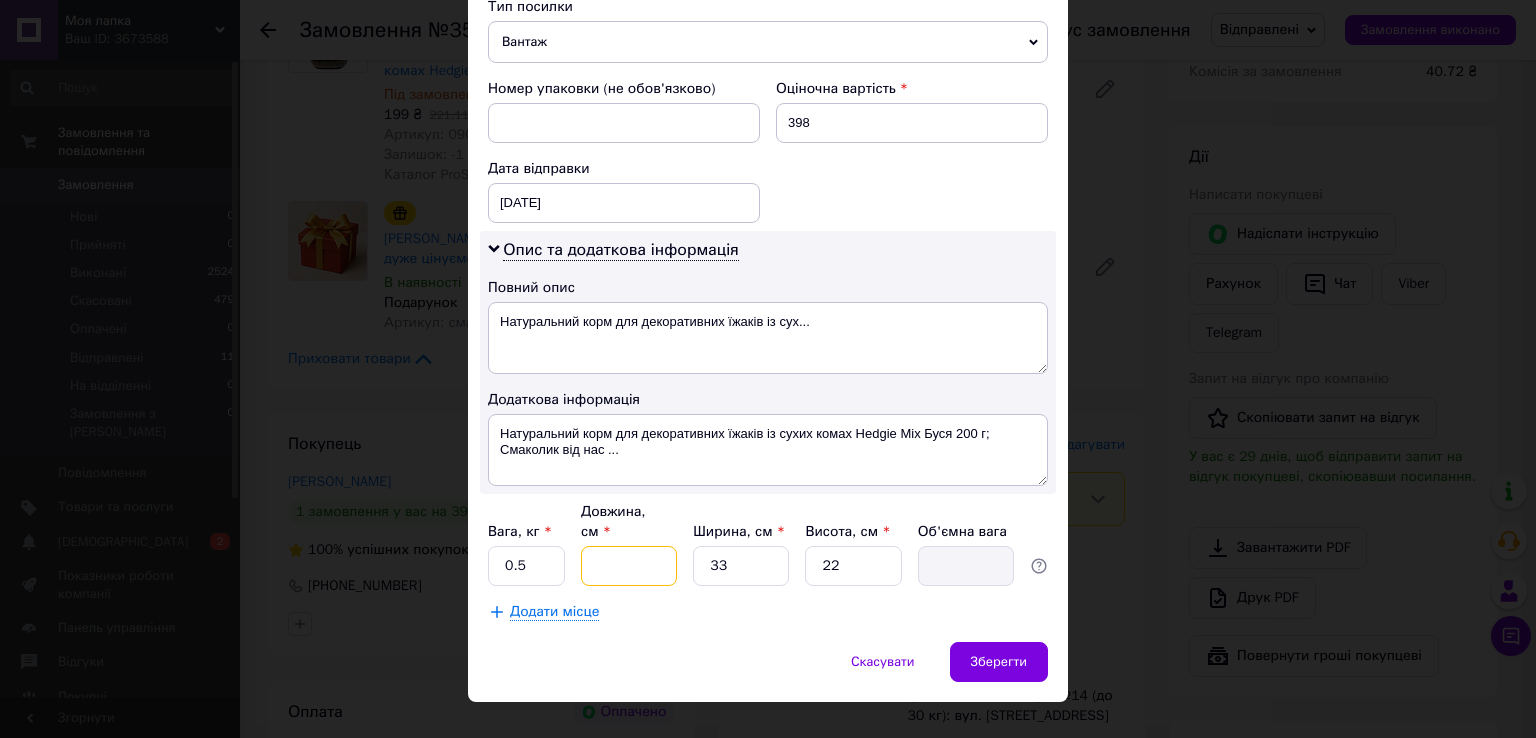 type on "2" 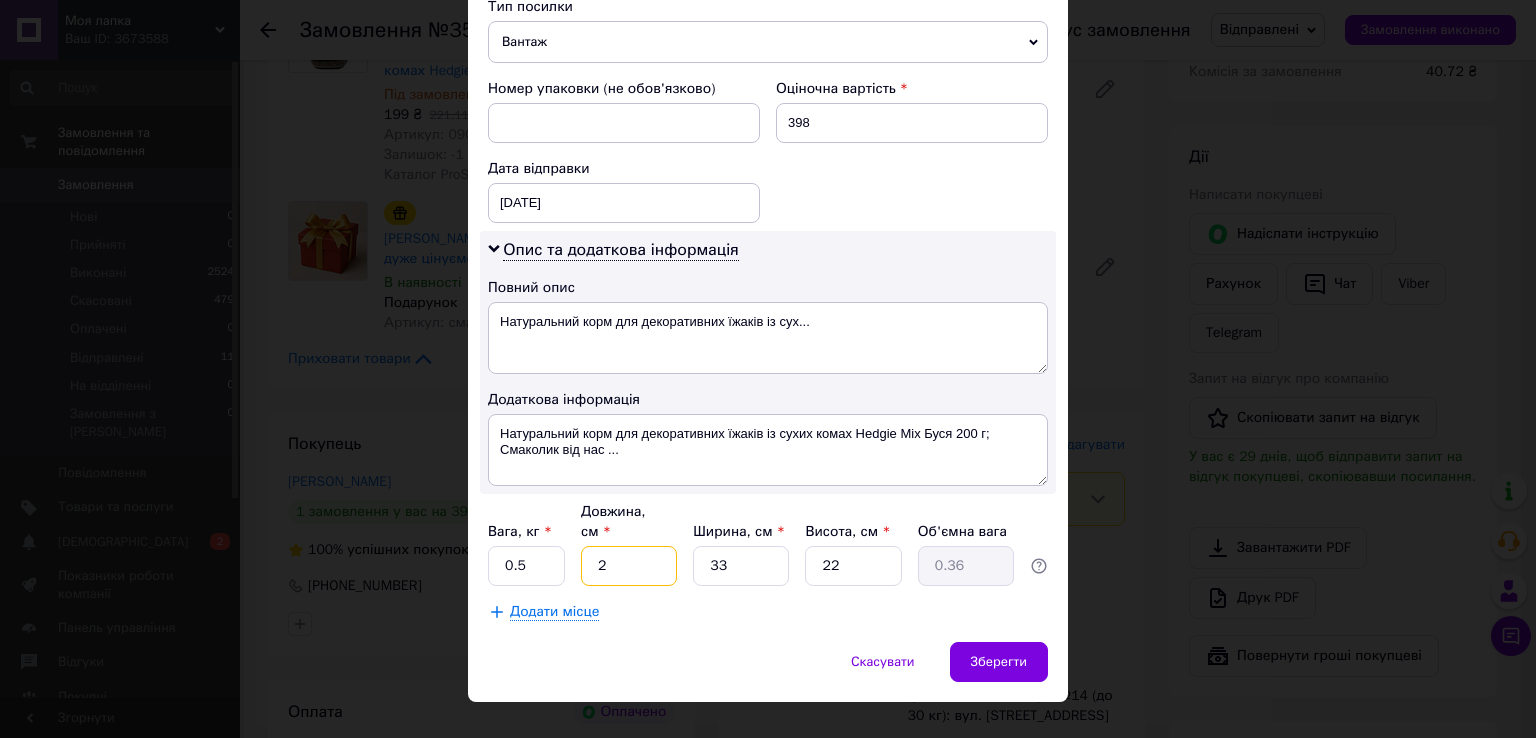type on "20" 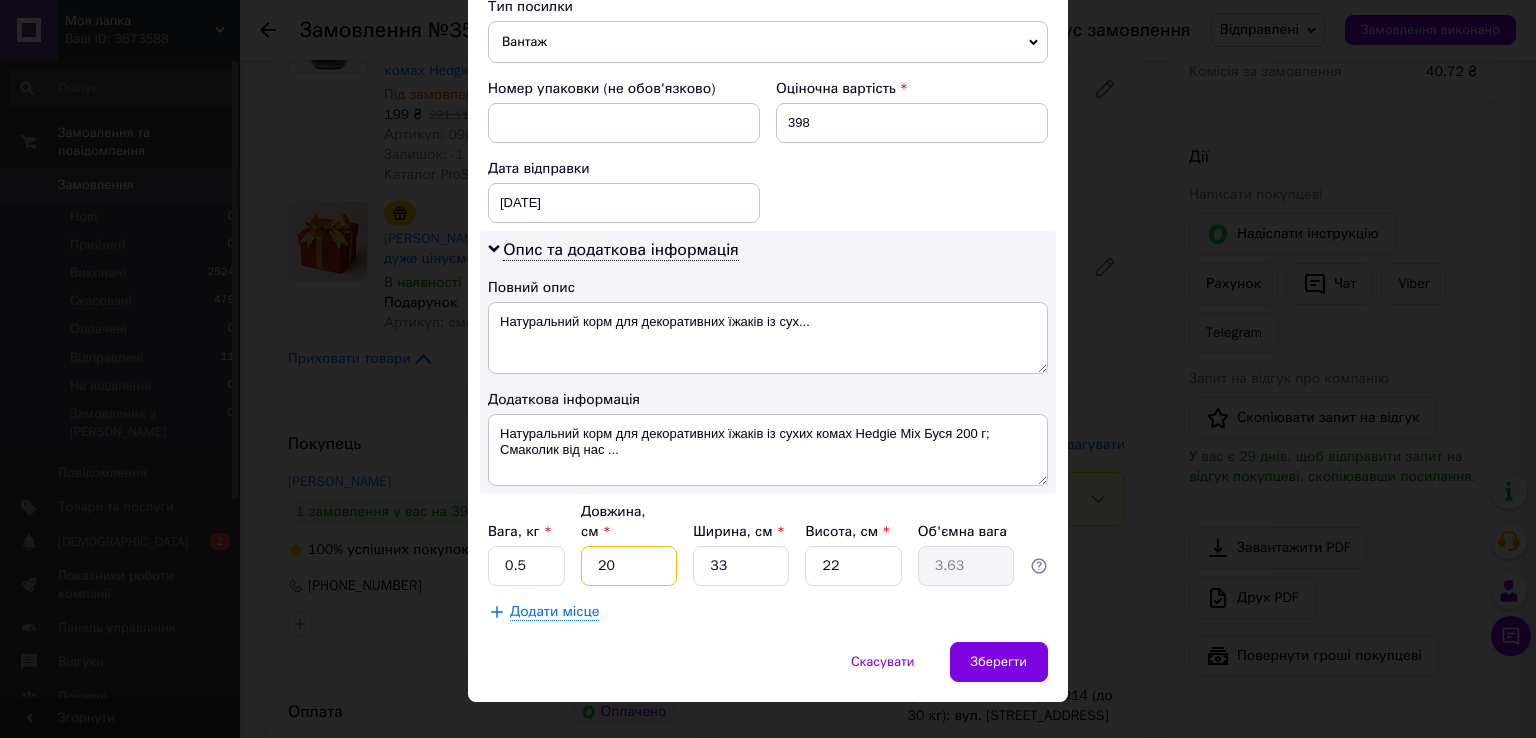 type on "20" 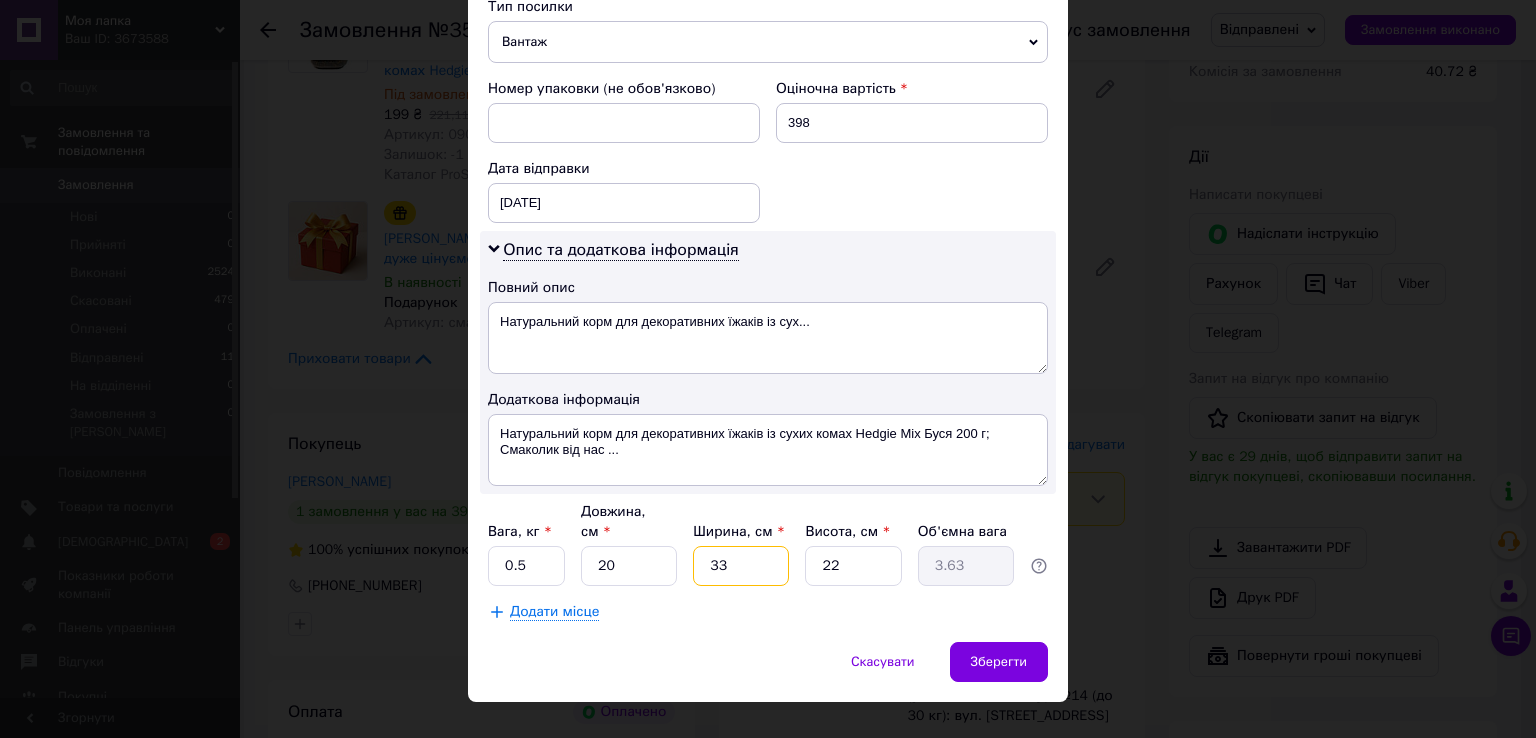 click on "33" at bounding box center [741, 566] 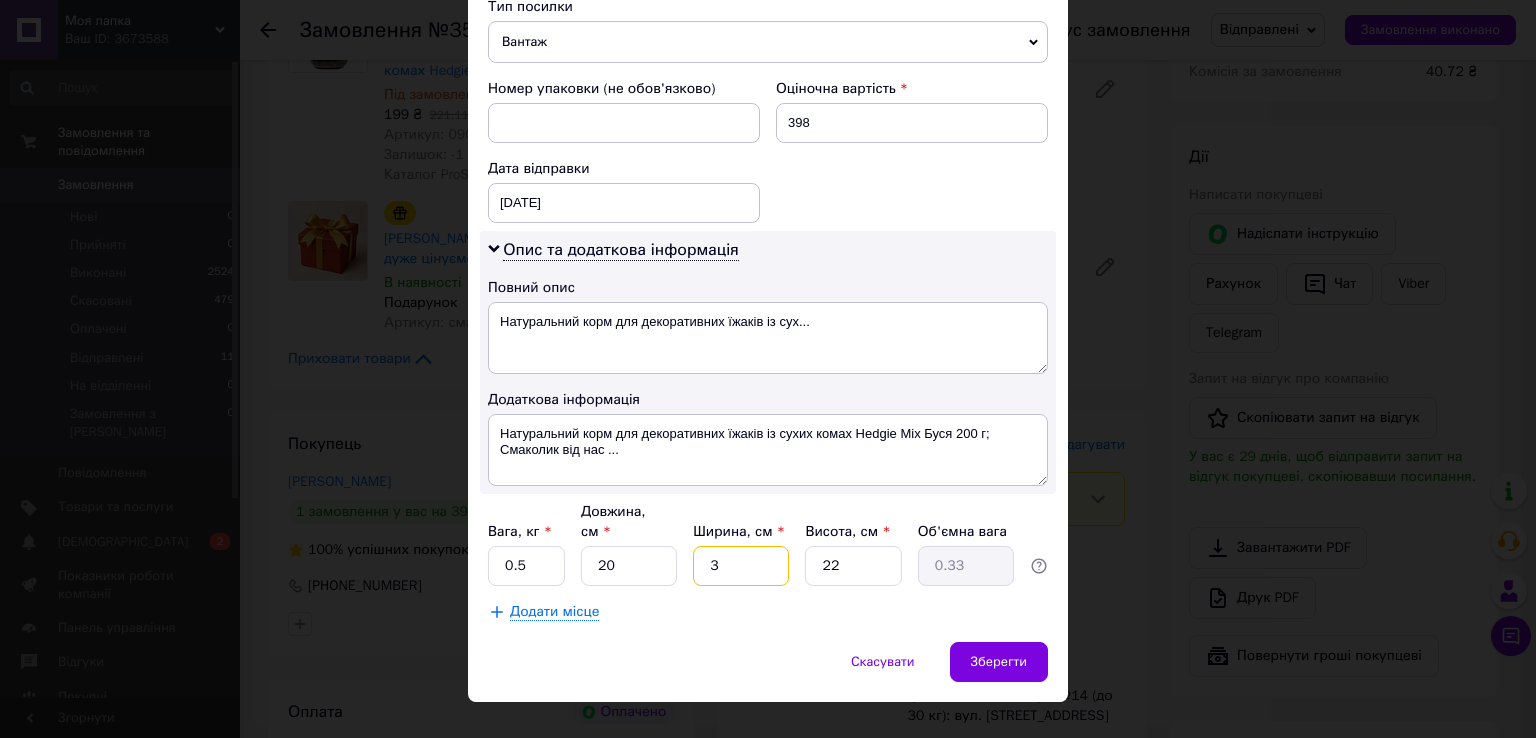type 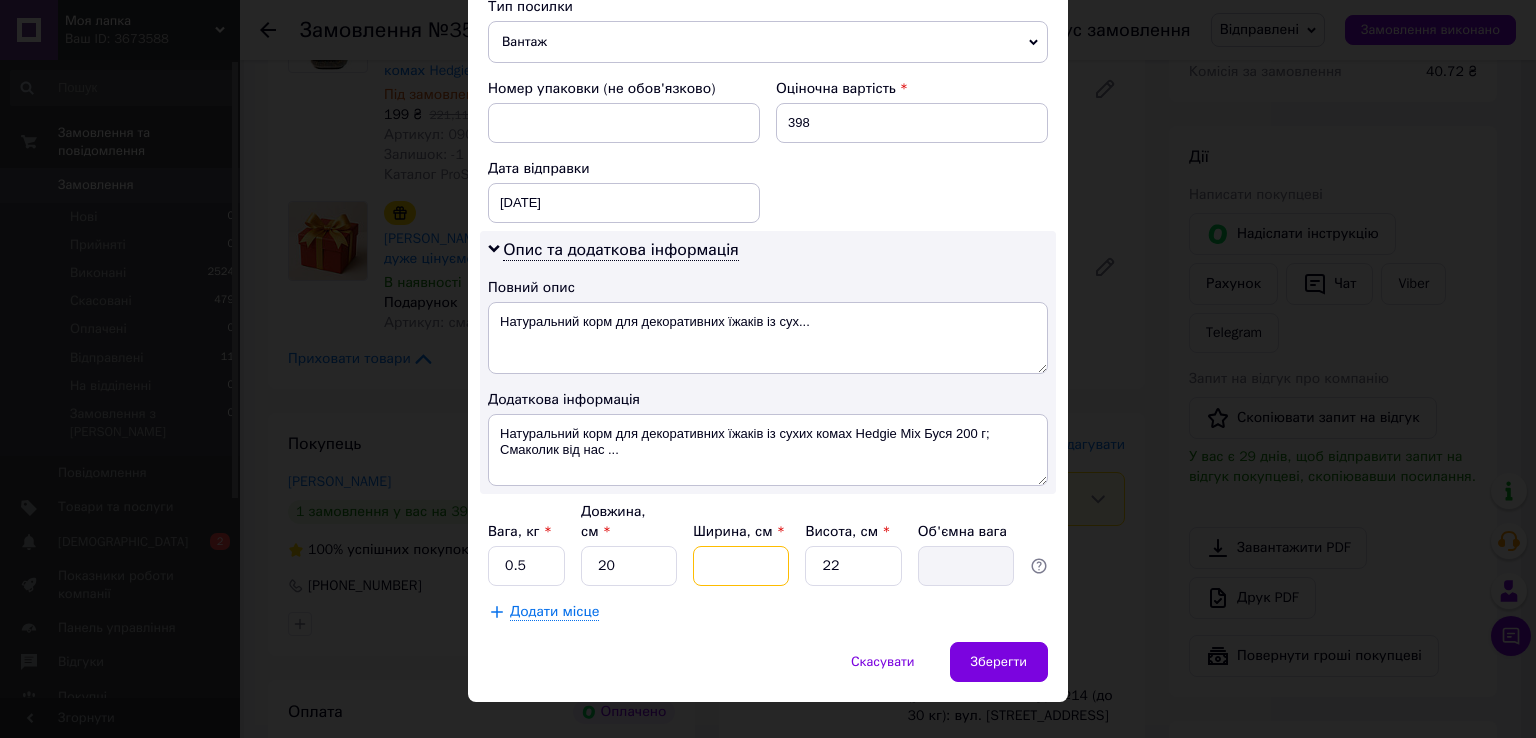 type on "1" 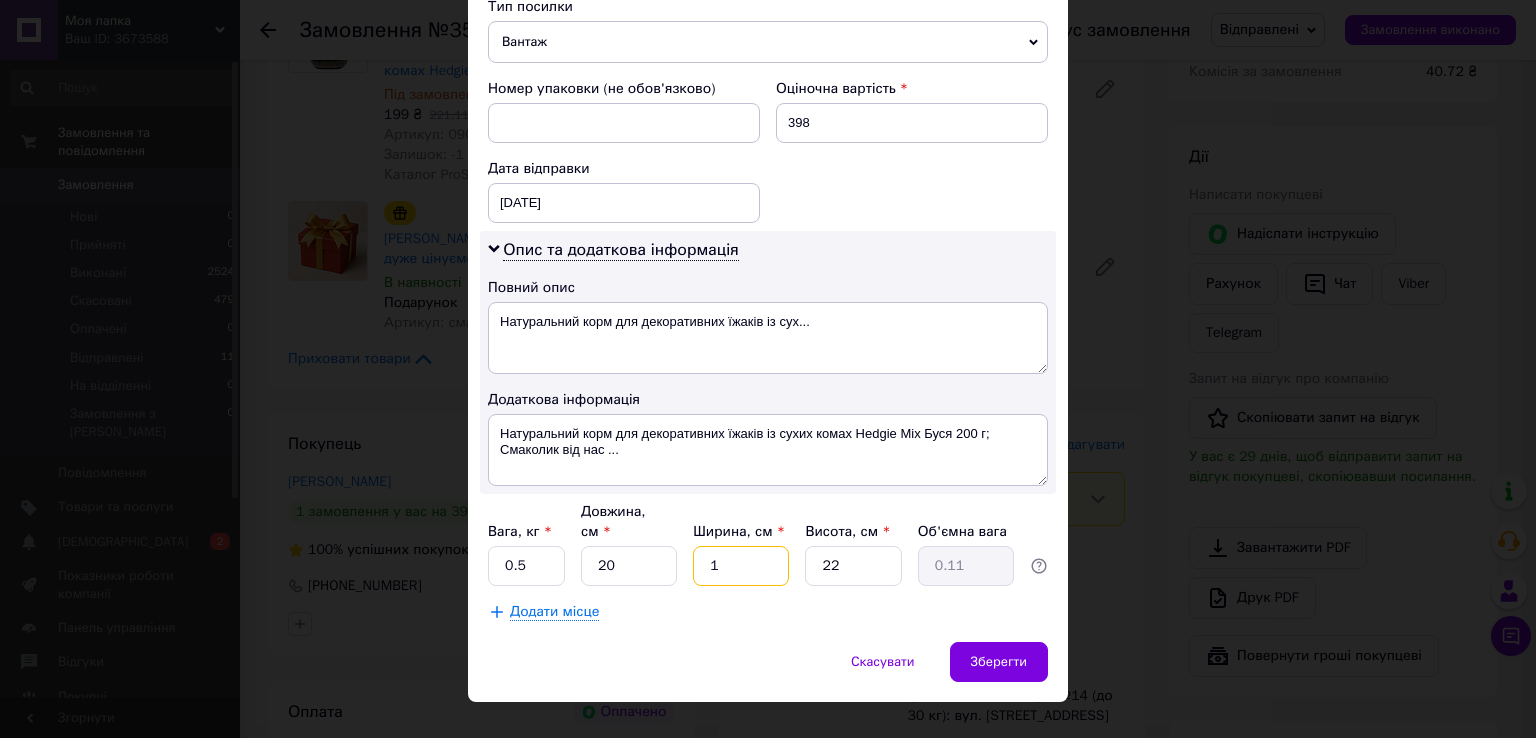 type on "15" 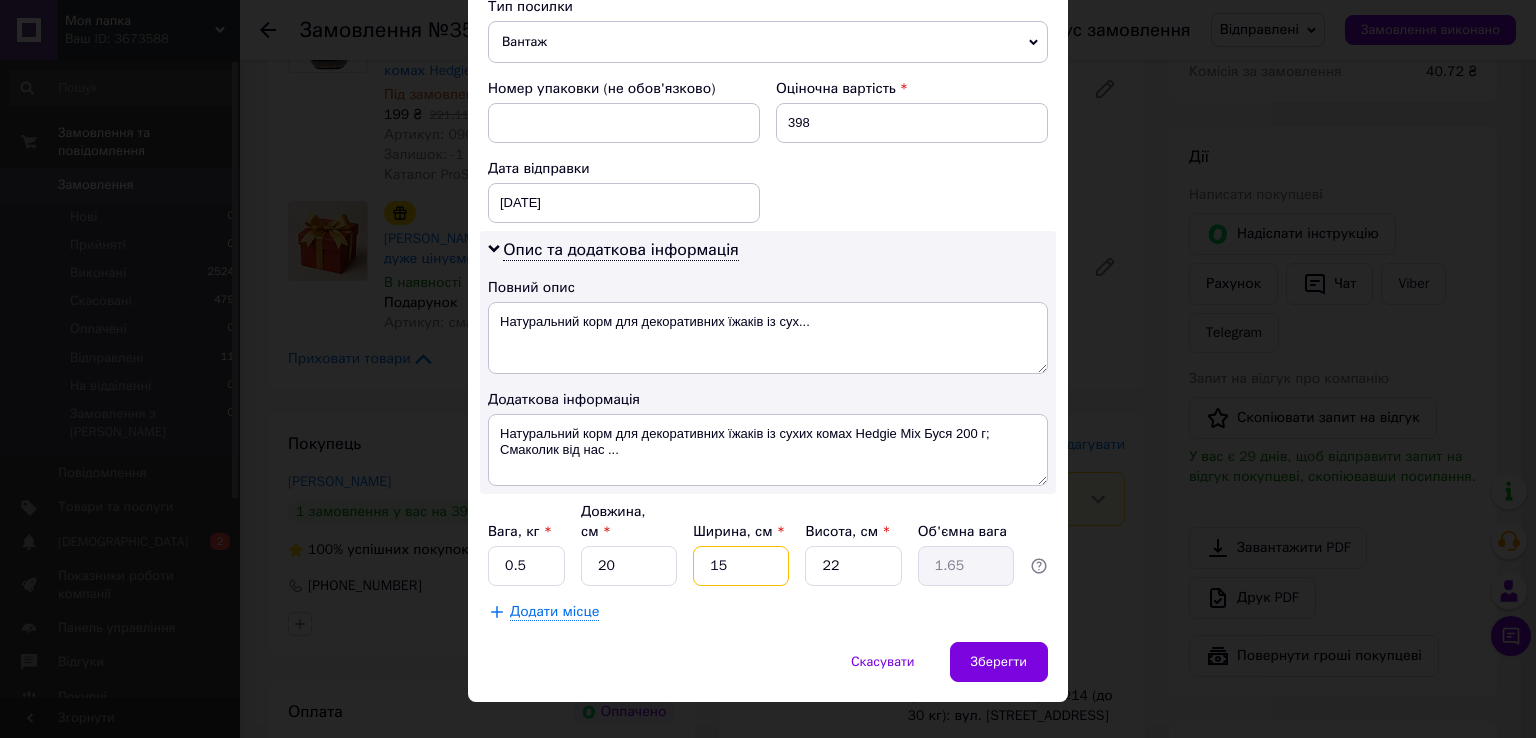 type on "15" 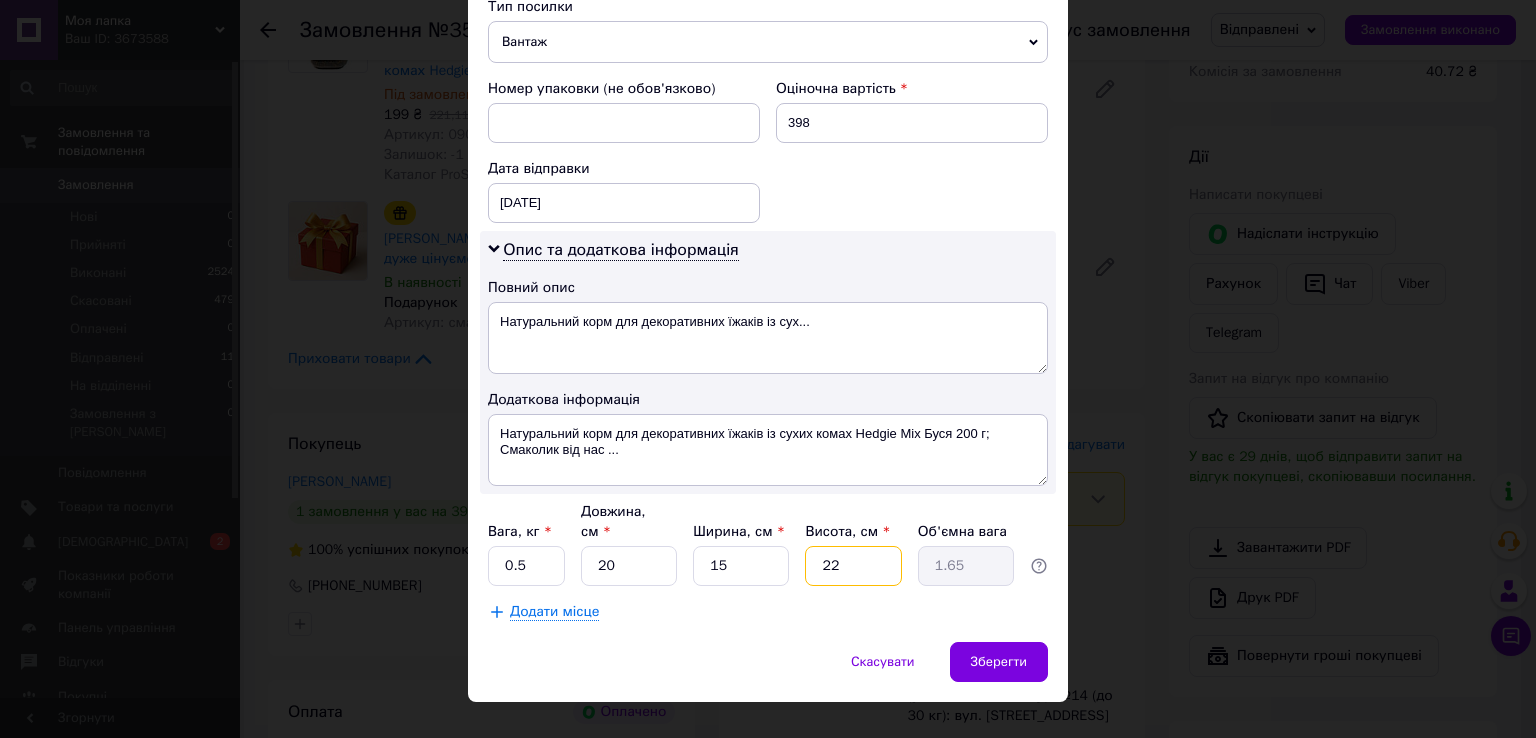 click on "22" at bounding box center (853, 566) 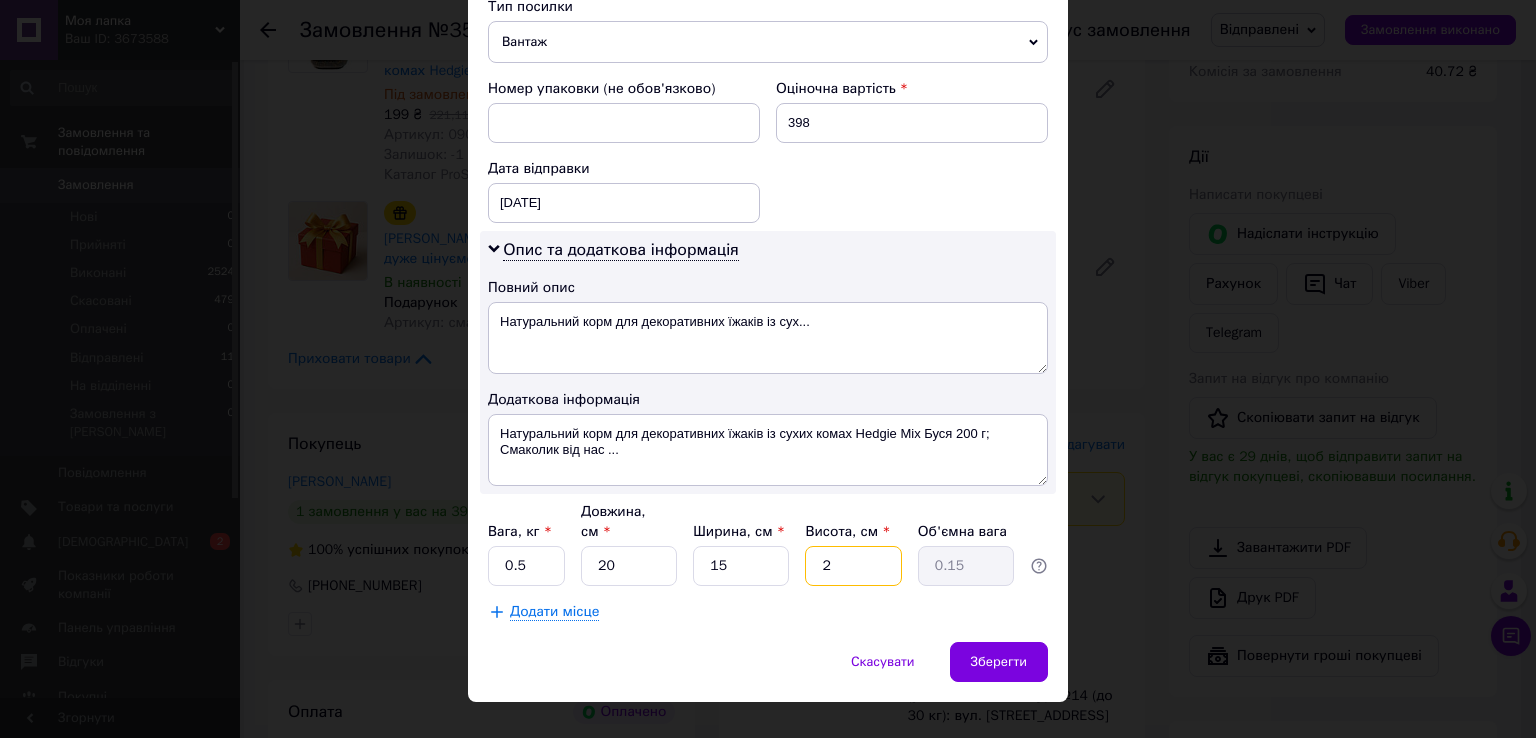 type 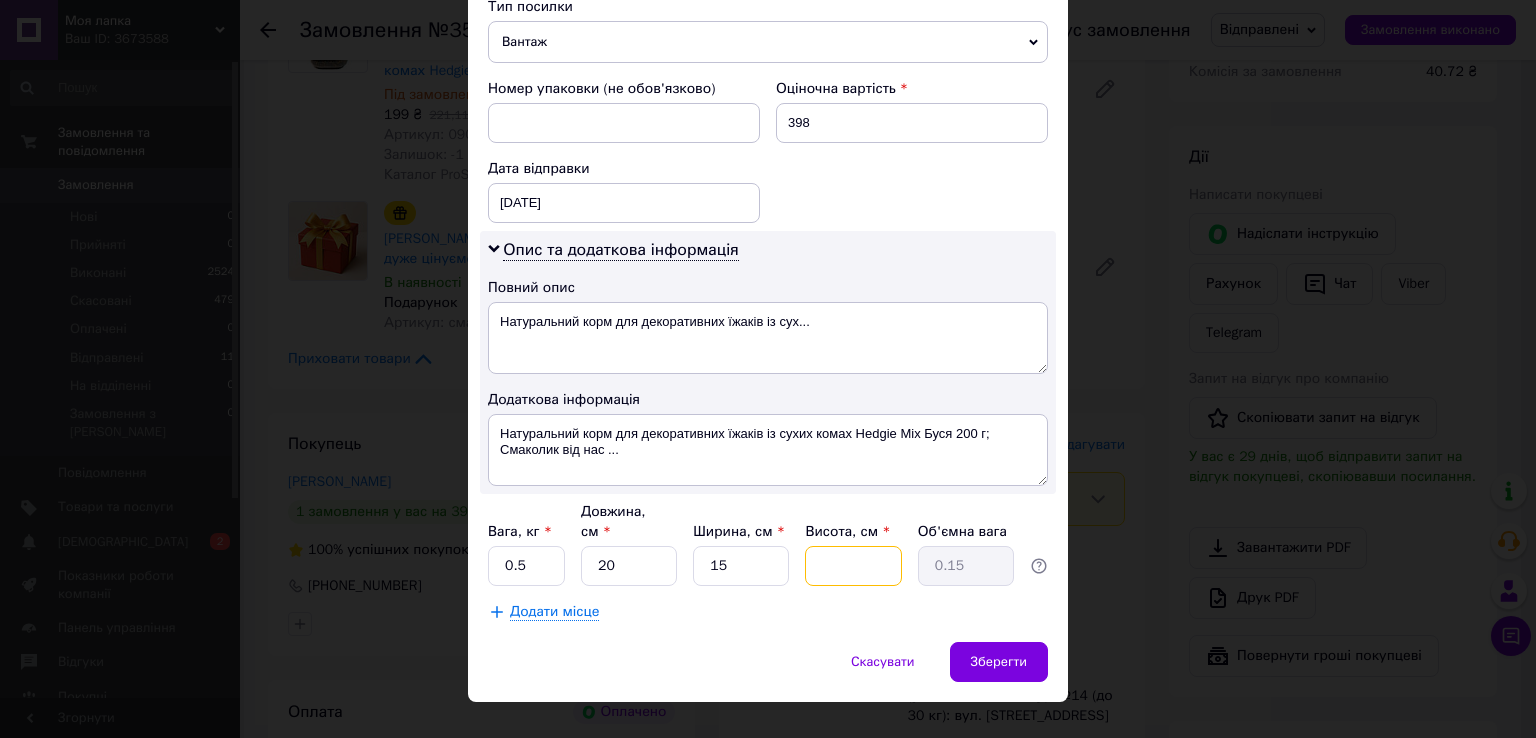 type 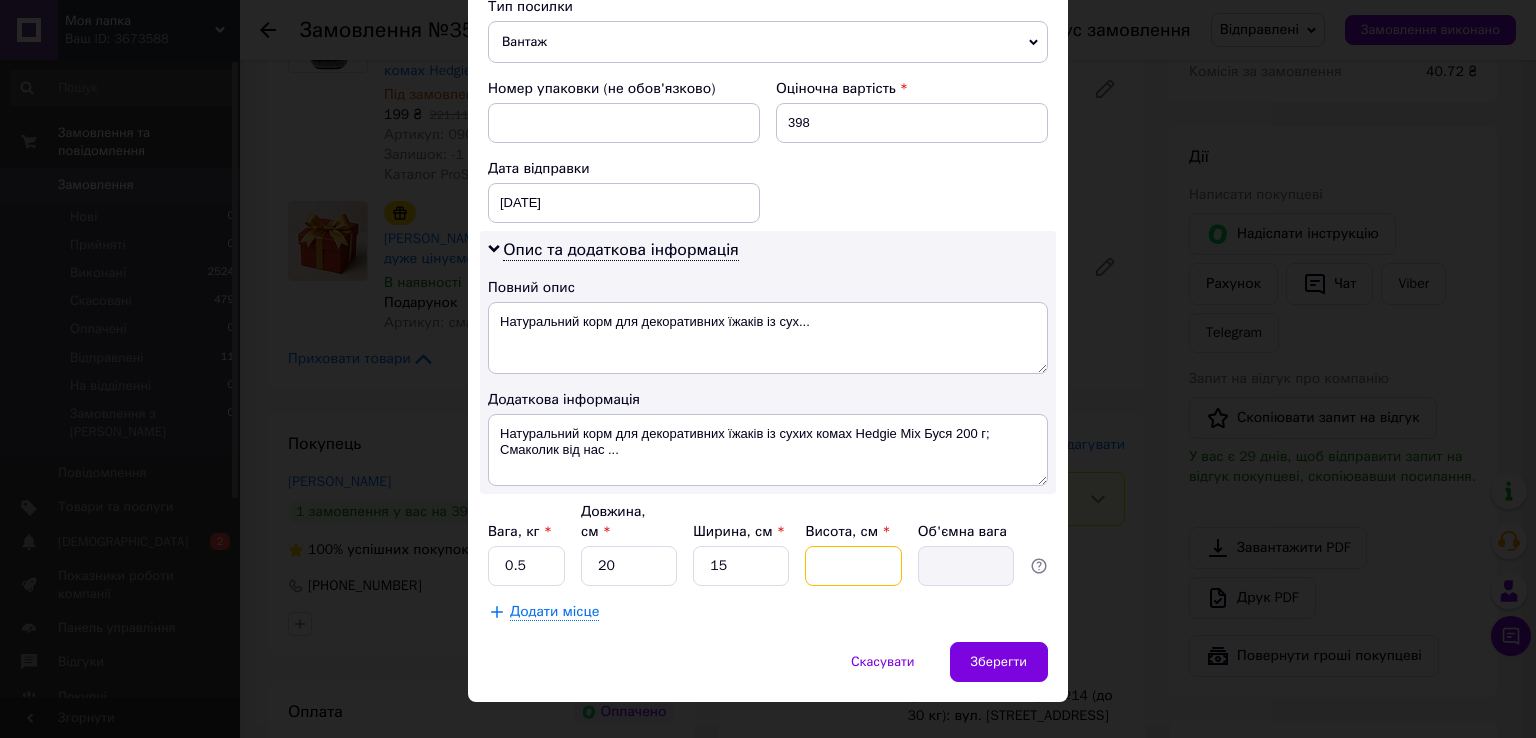 type on "1" 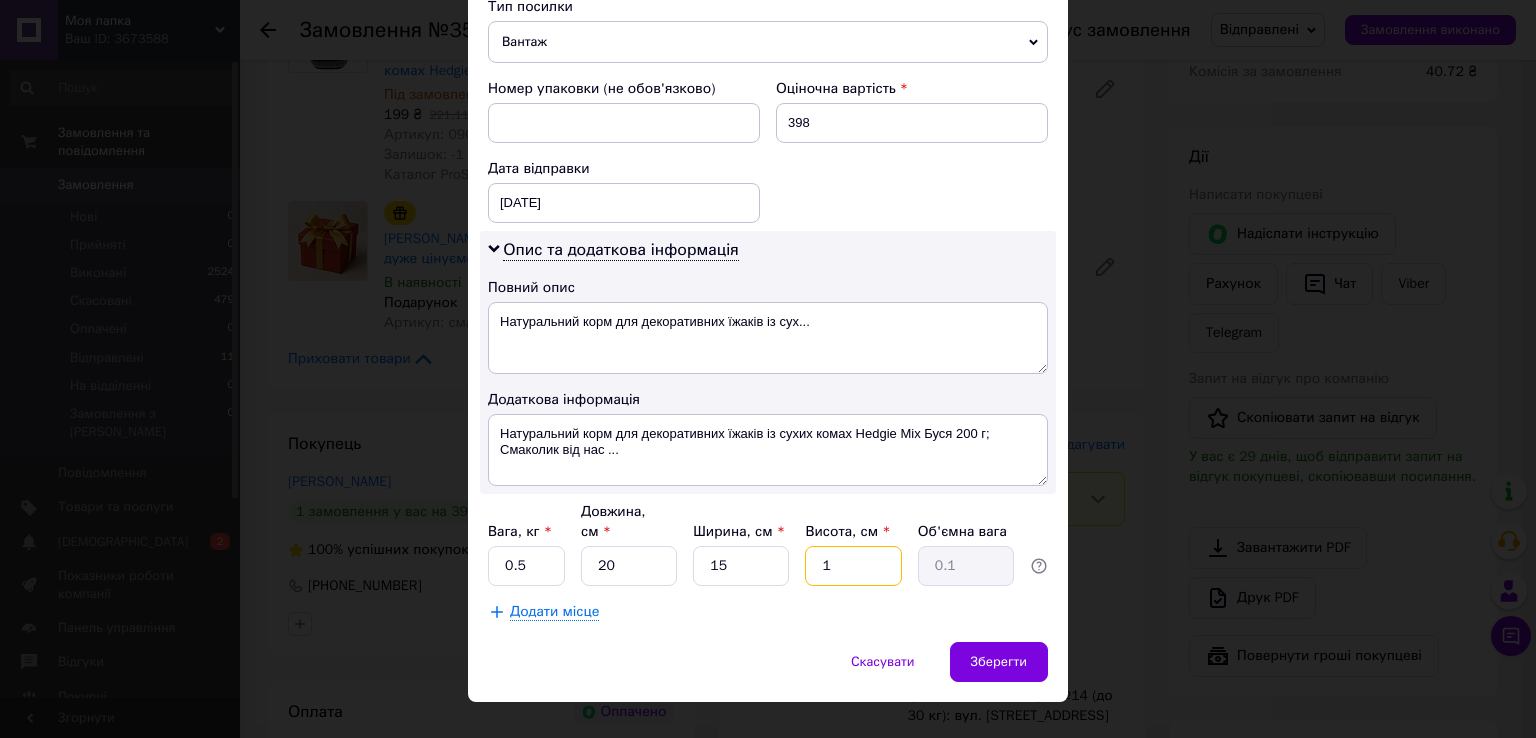 type on "10" 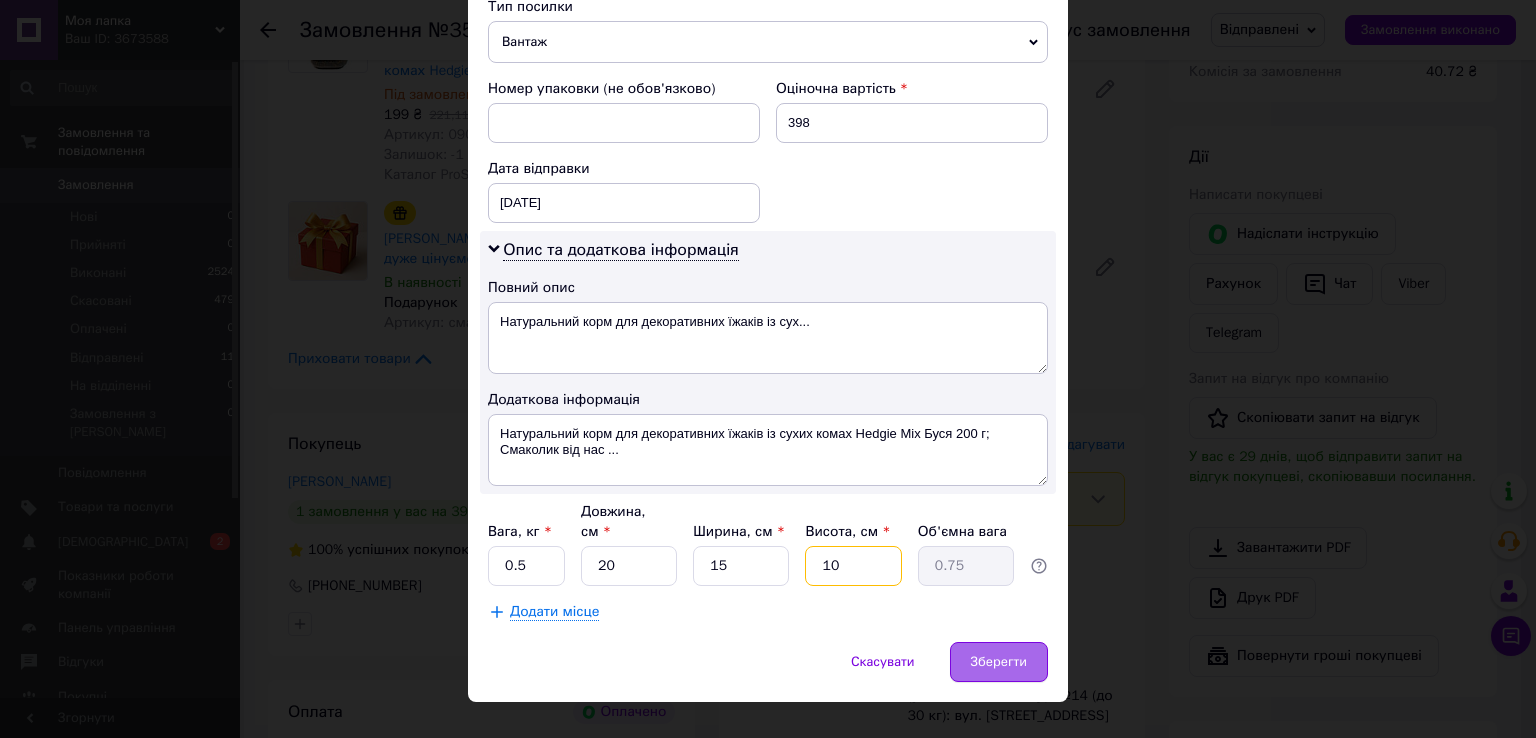 type on "10" 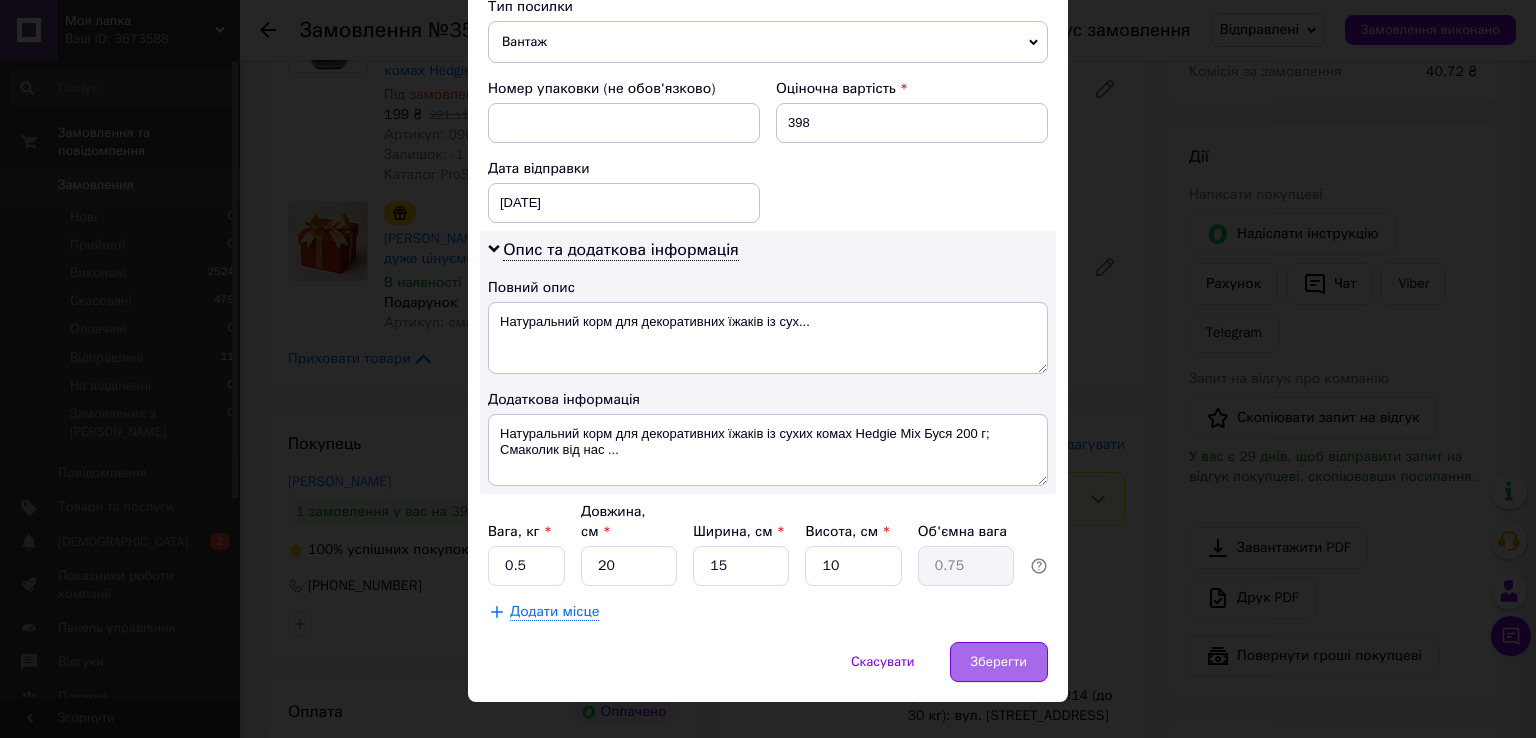 click on "Зберегти" at bounding box center [999, 662] 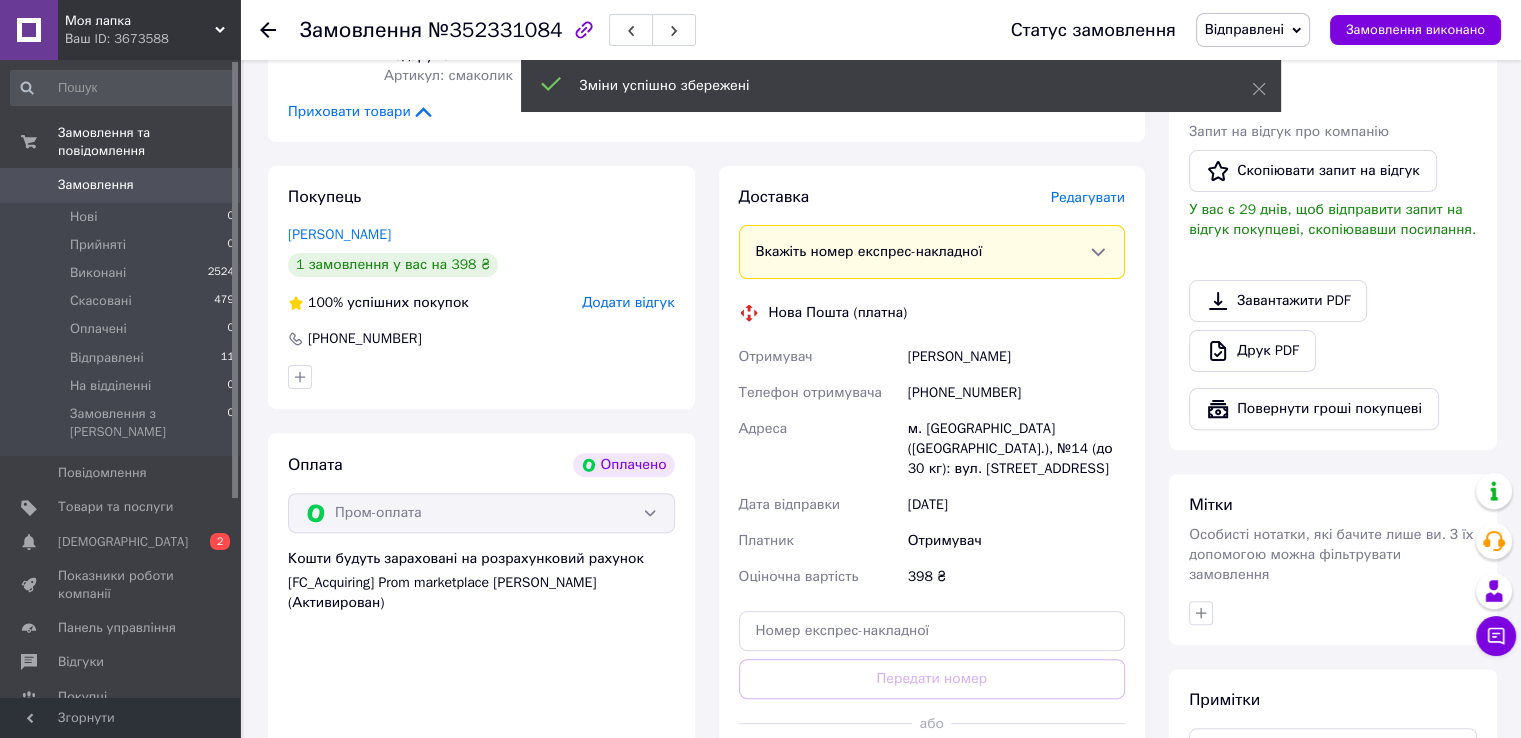 scroll, scrollTop: 600, scrollLeft: 0, axis: vertical 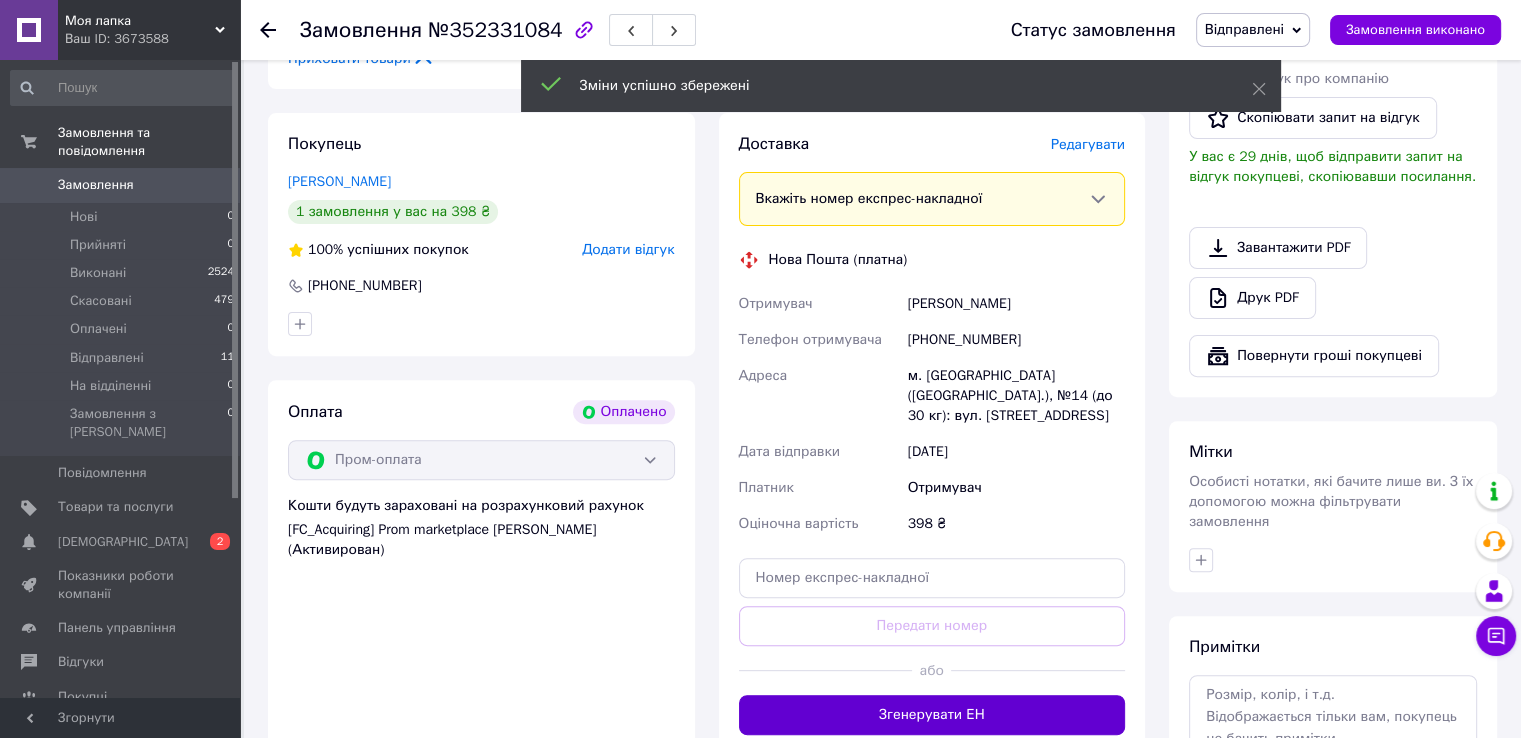 click on "Згенерувати ЕН" at bounding box center (932, 715) 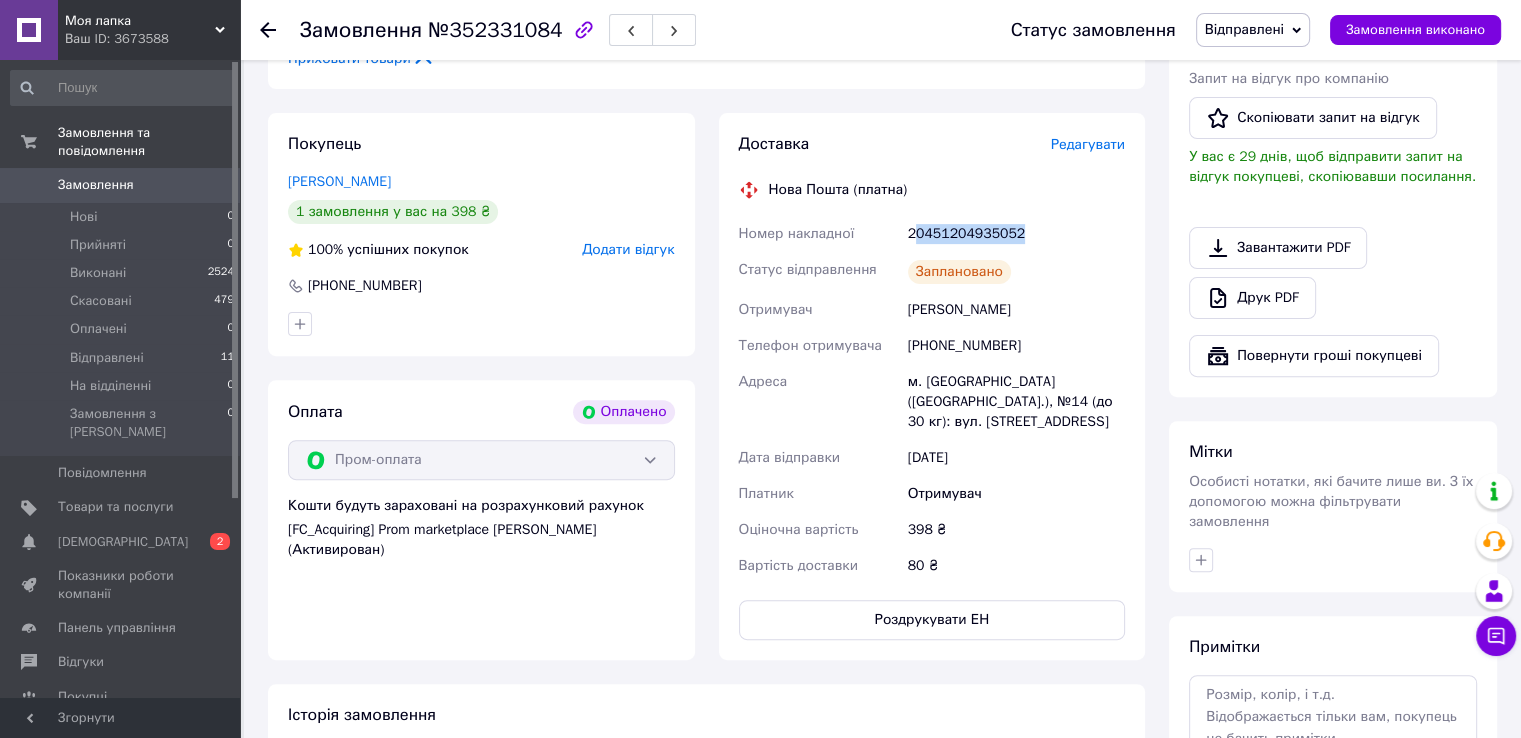 drag, startPoint x: 912, startPoint y: 235, endPoint x: 1020, endPoint y: 227, distance: 108.29589 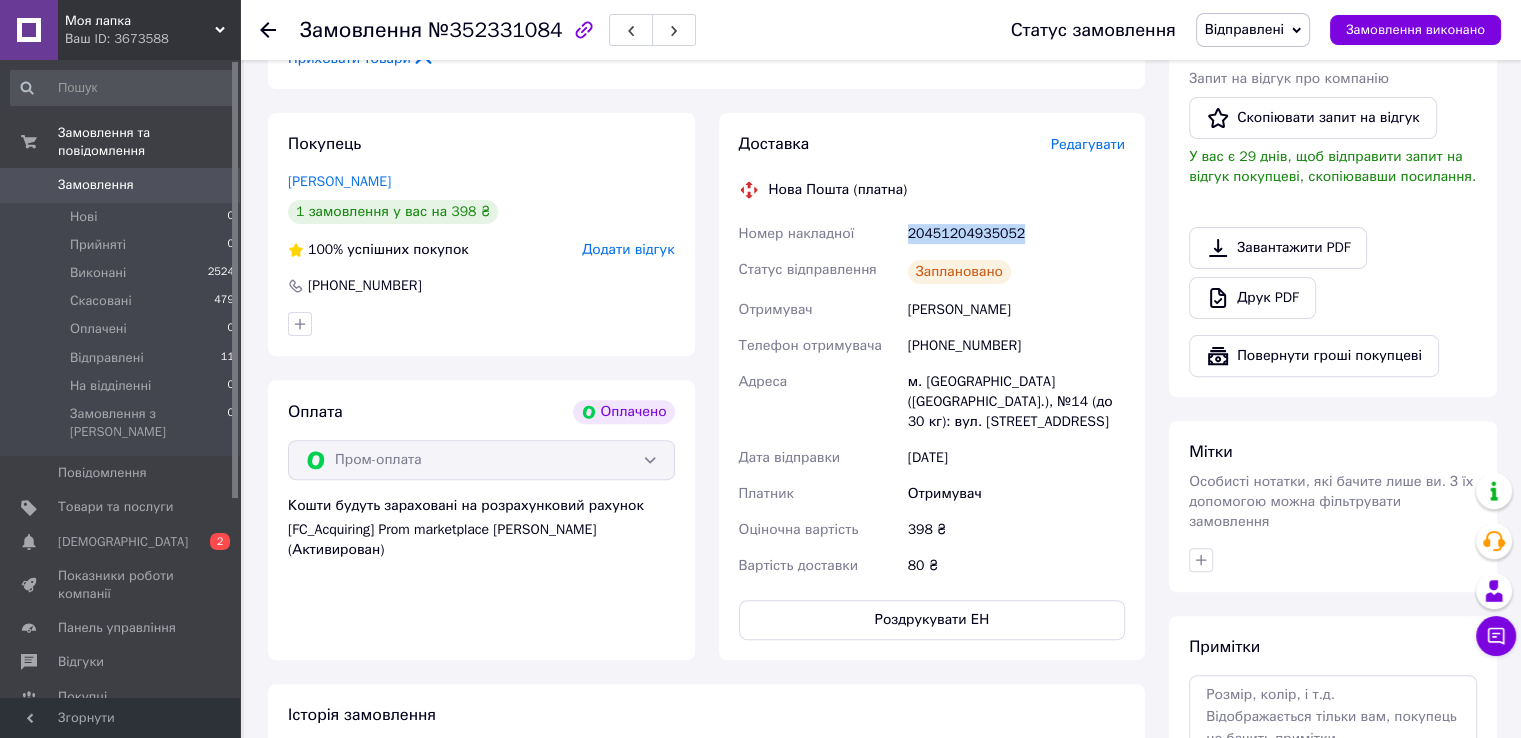 drag, startPoint x: 909, startPoint y: 240, endPoint x: 1016, endPoint y: 233, distance: 107.22873 